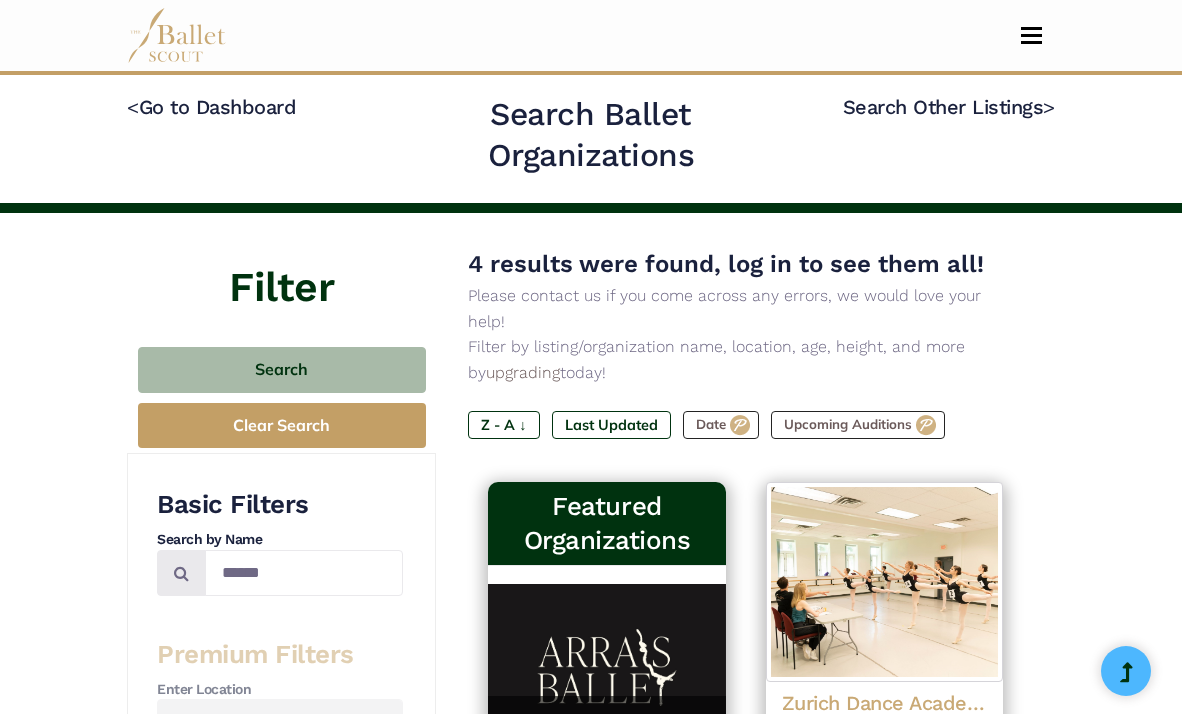 scroll, scrollTop: 1222, scrollLeft: 0, axis: vertical 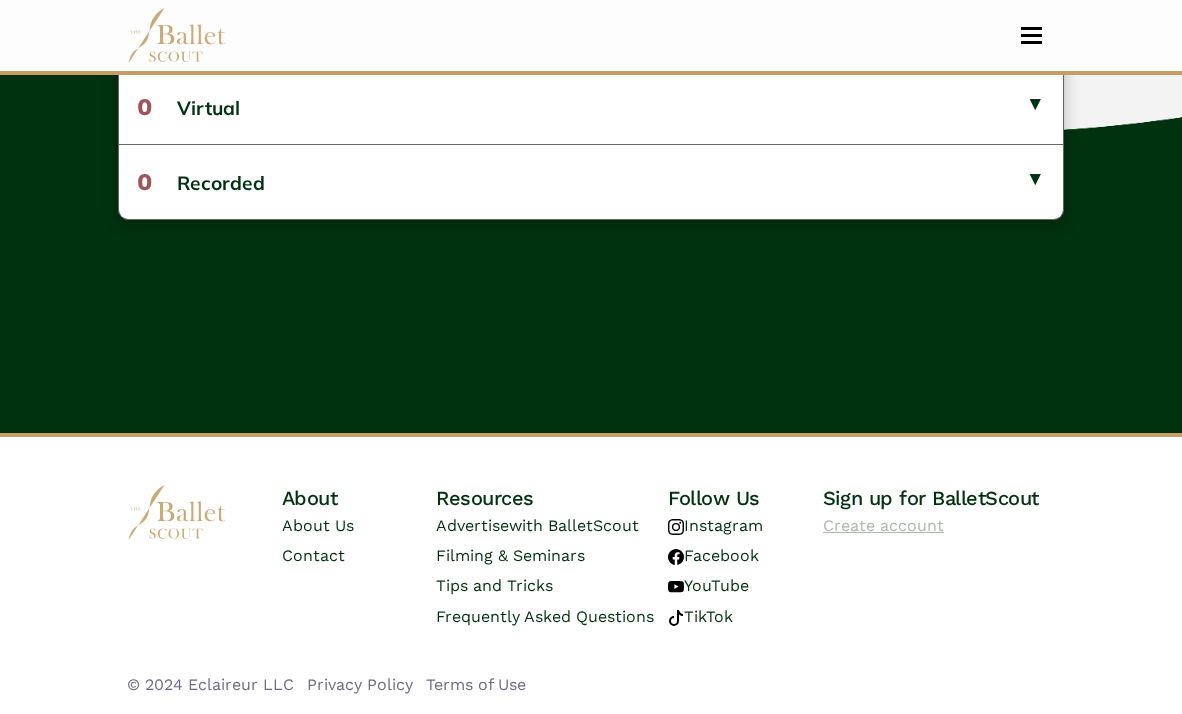 click on "Create account" at bounding box center (883, 525) 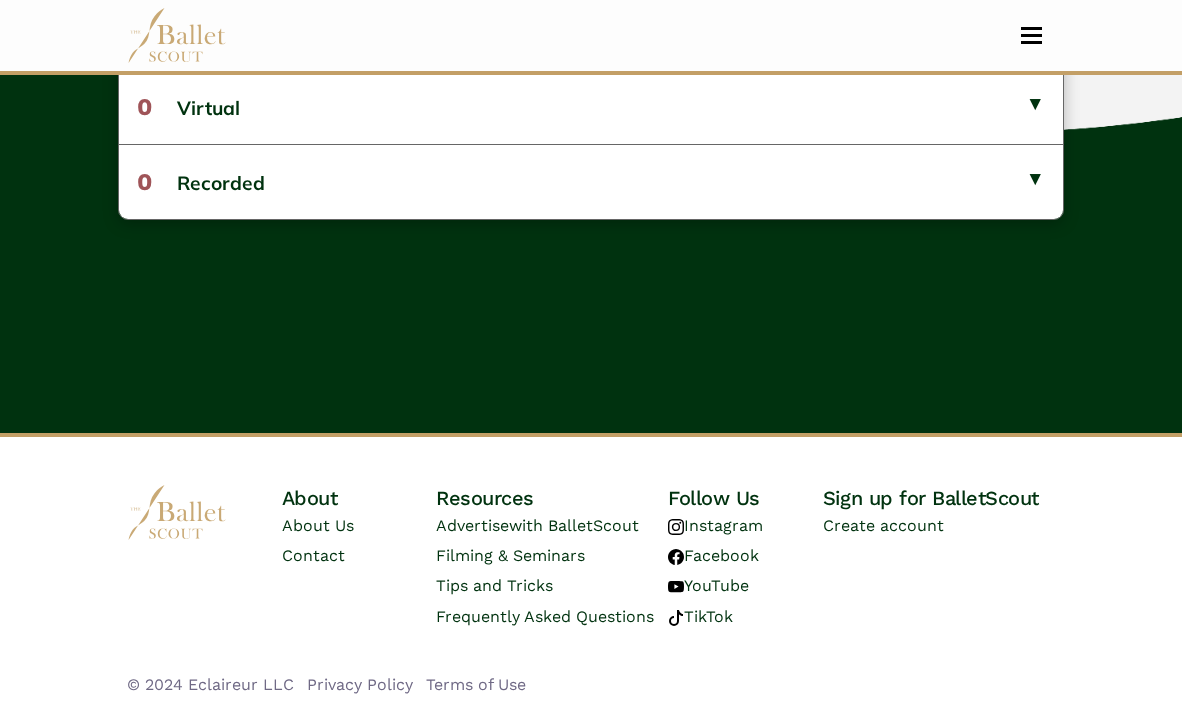 scroll, scrollTop: 0, scrollLeft: 0, axis: both 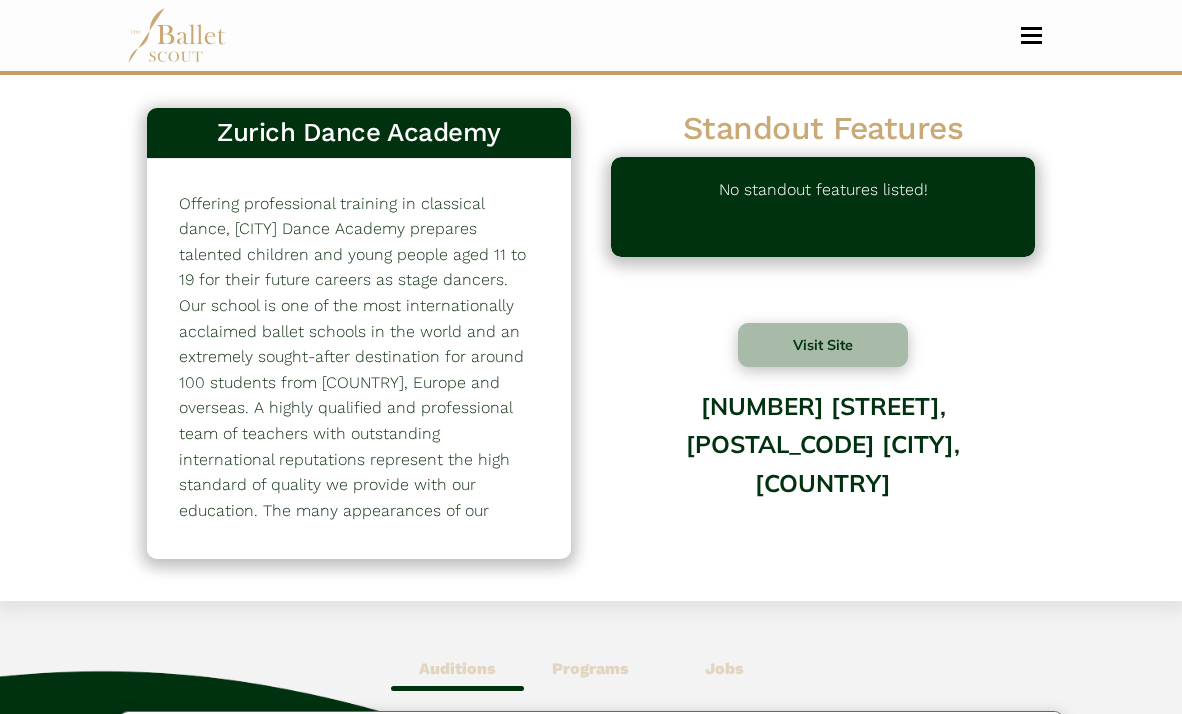 click at bounding box center (177, 35) 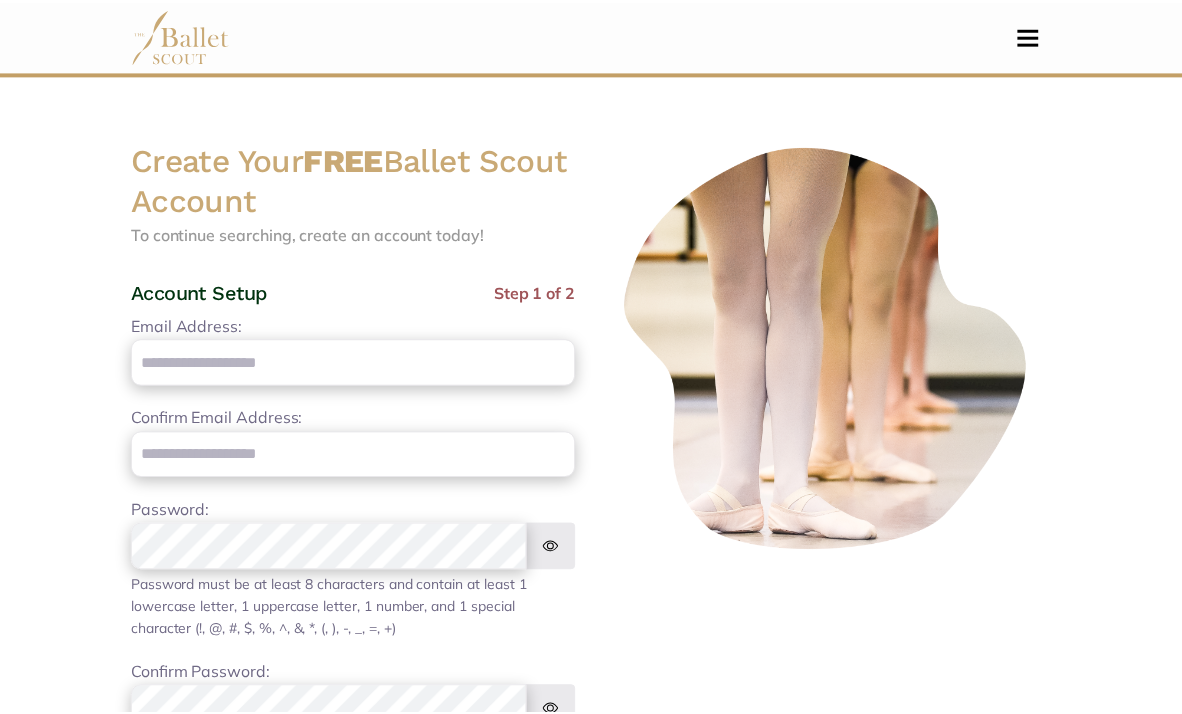 scroll, scrollTop: 0, scrollLeft: 0, axis: both 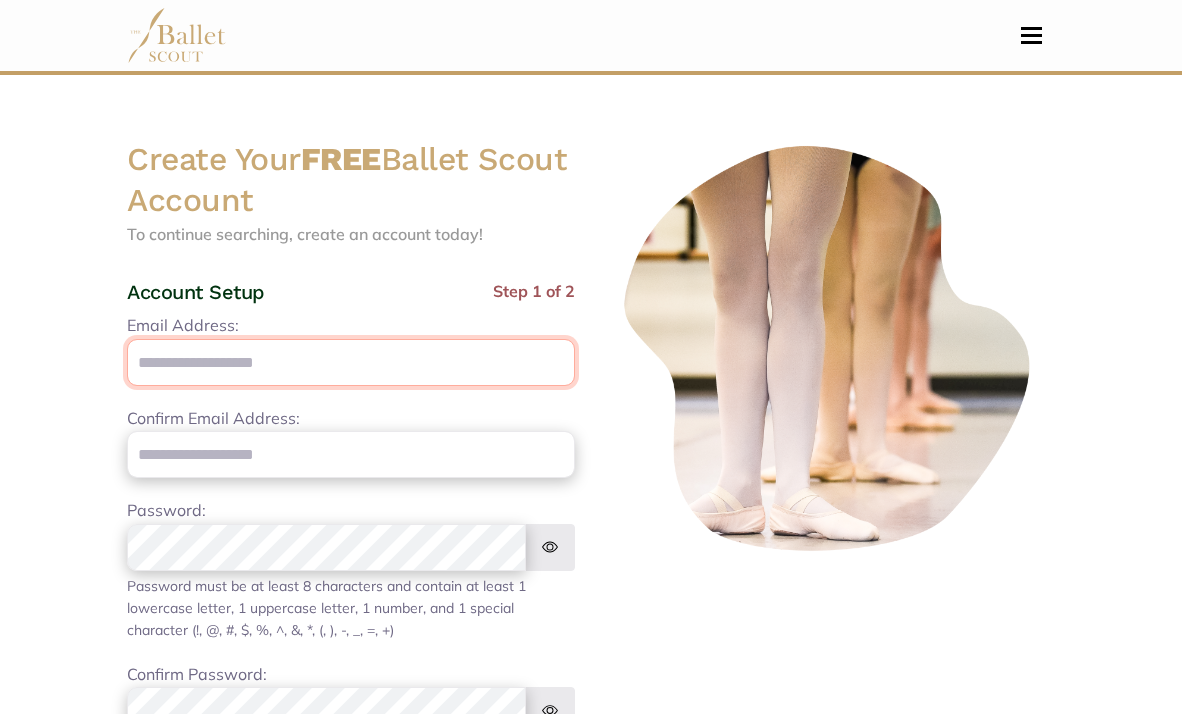 click on "Email Address:" at bounding box center [351, 362] 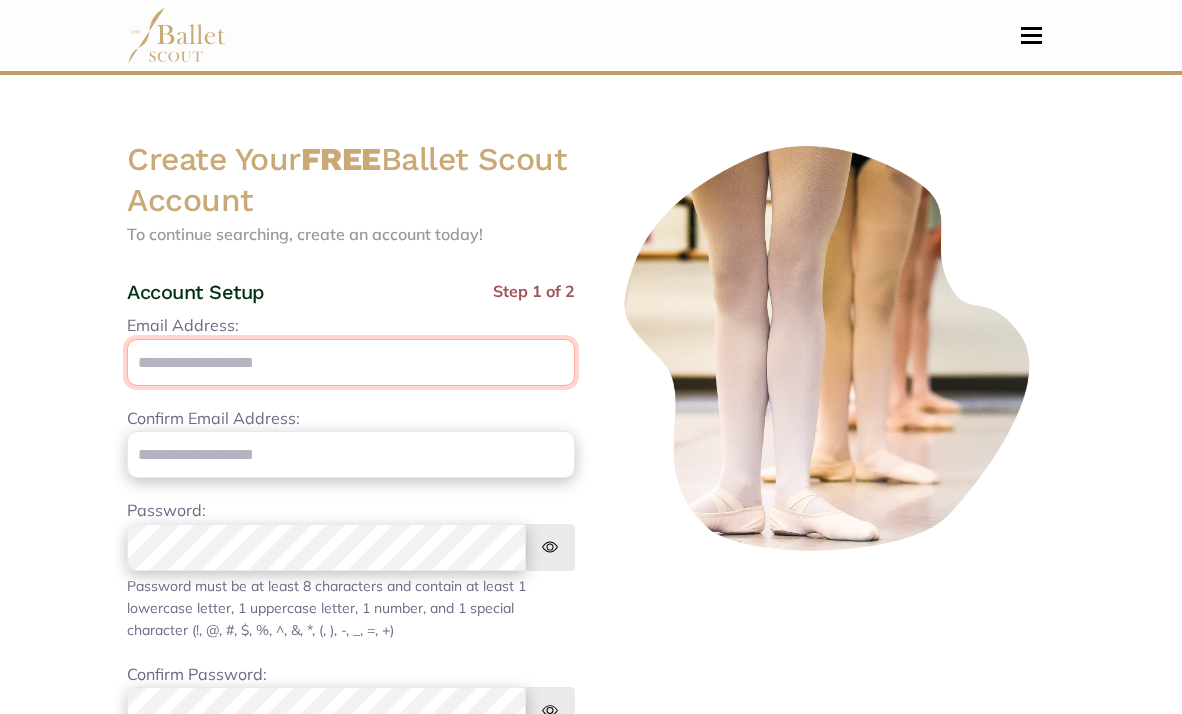 type on "**********" 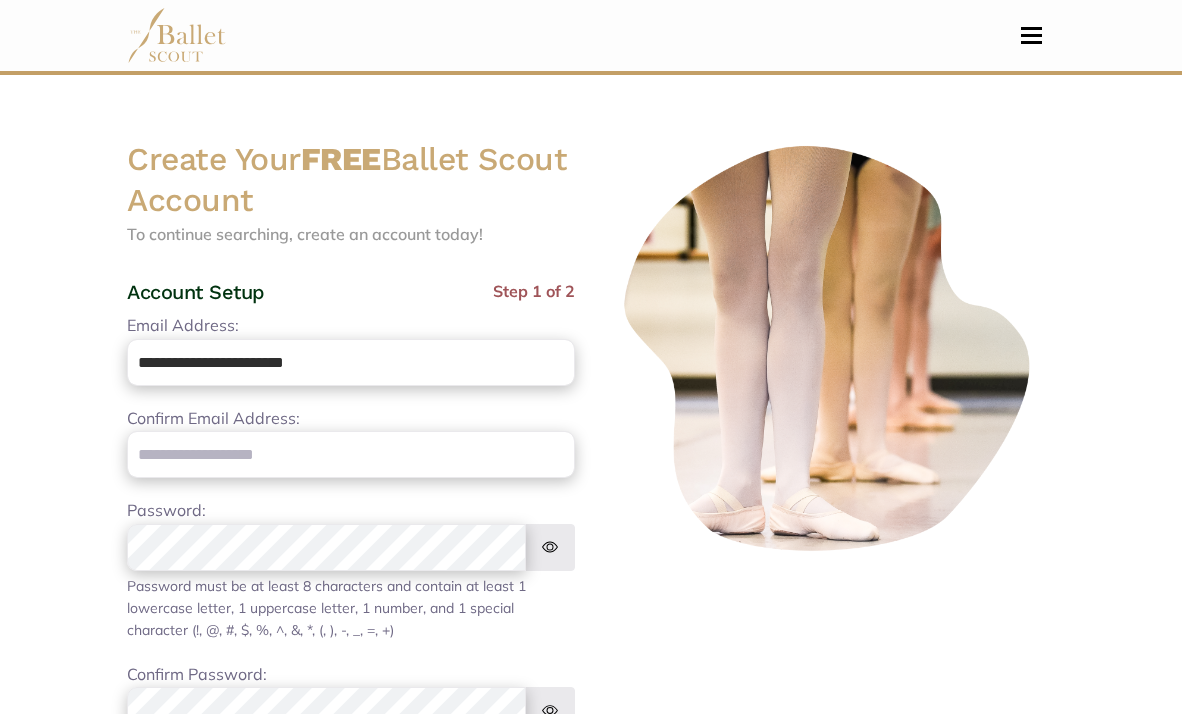 type on "**********" 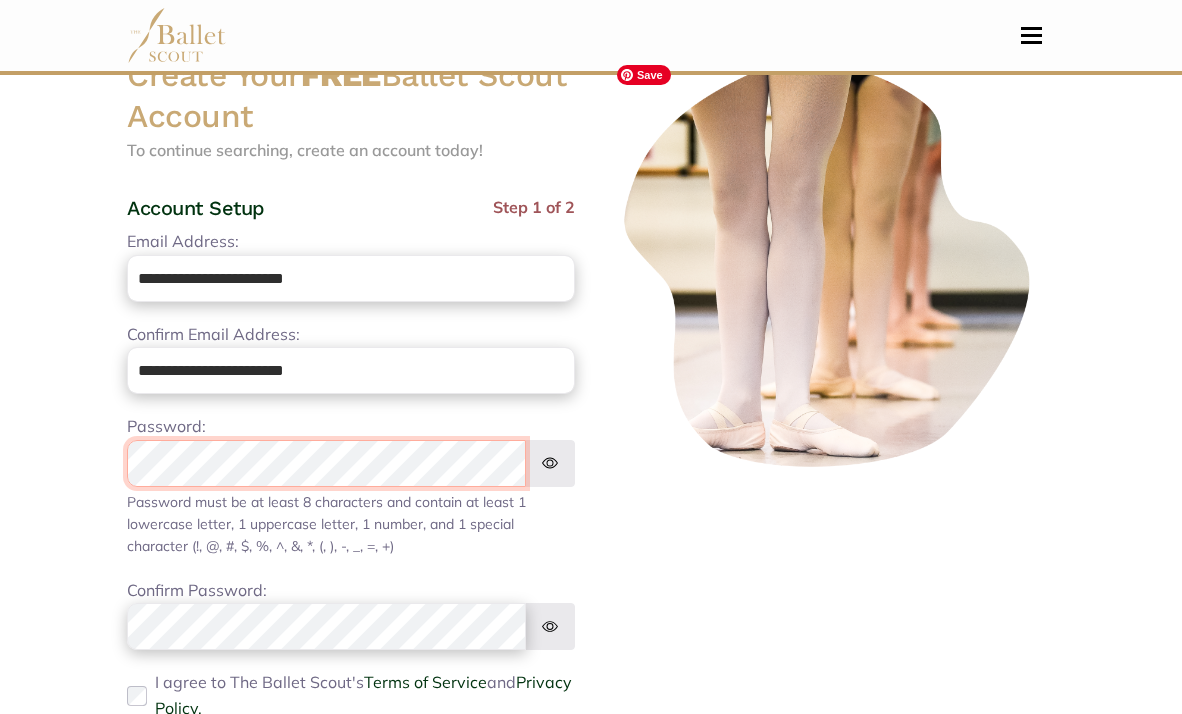 scroll, scrollTop: 100, scrollLeft: 0, axis: vertical 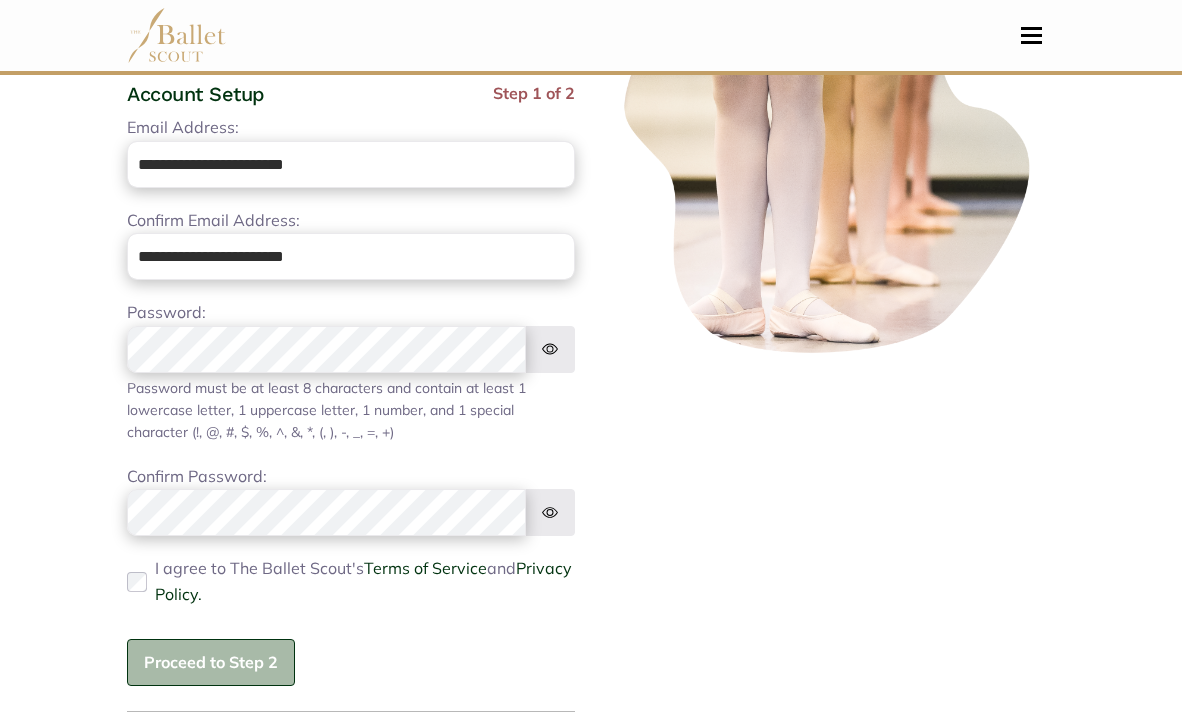click on "Proceed to Step 2" at bounding box center (211, 662) 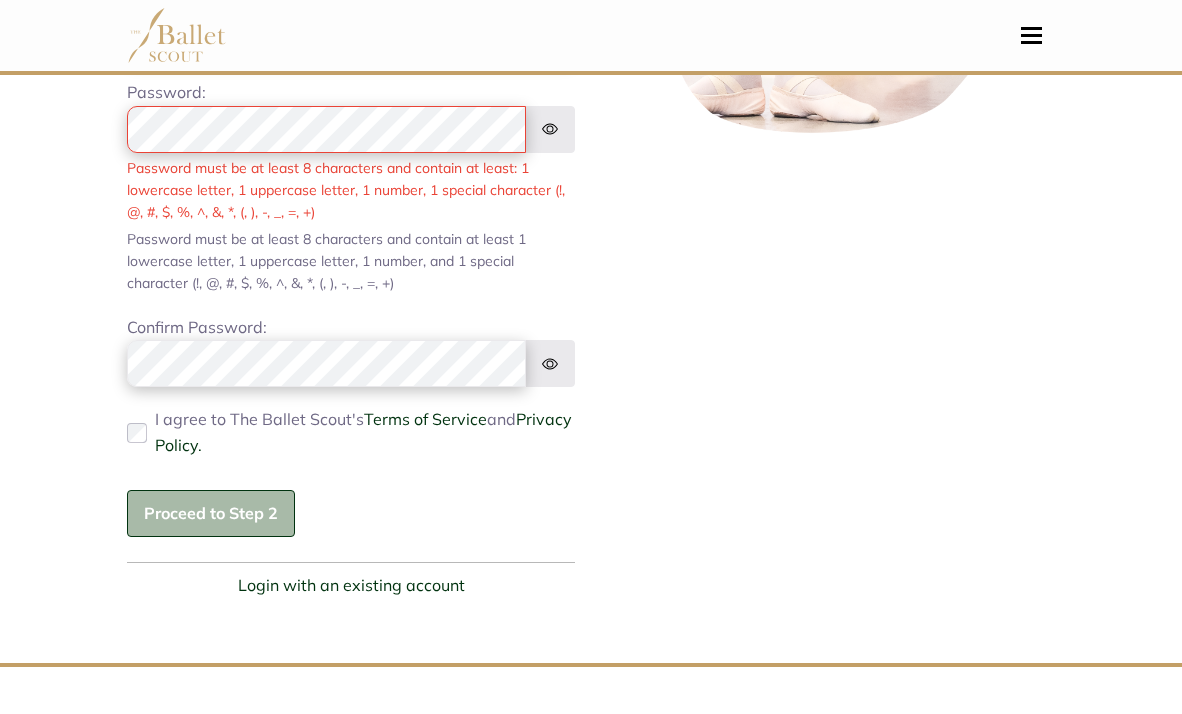 click on "Proceed to Step 2" at bounding box center (211, 513) 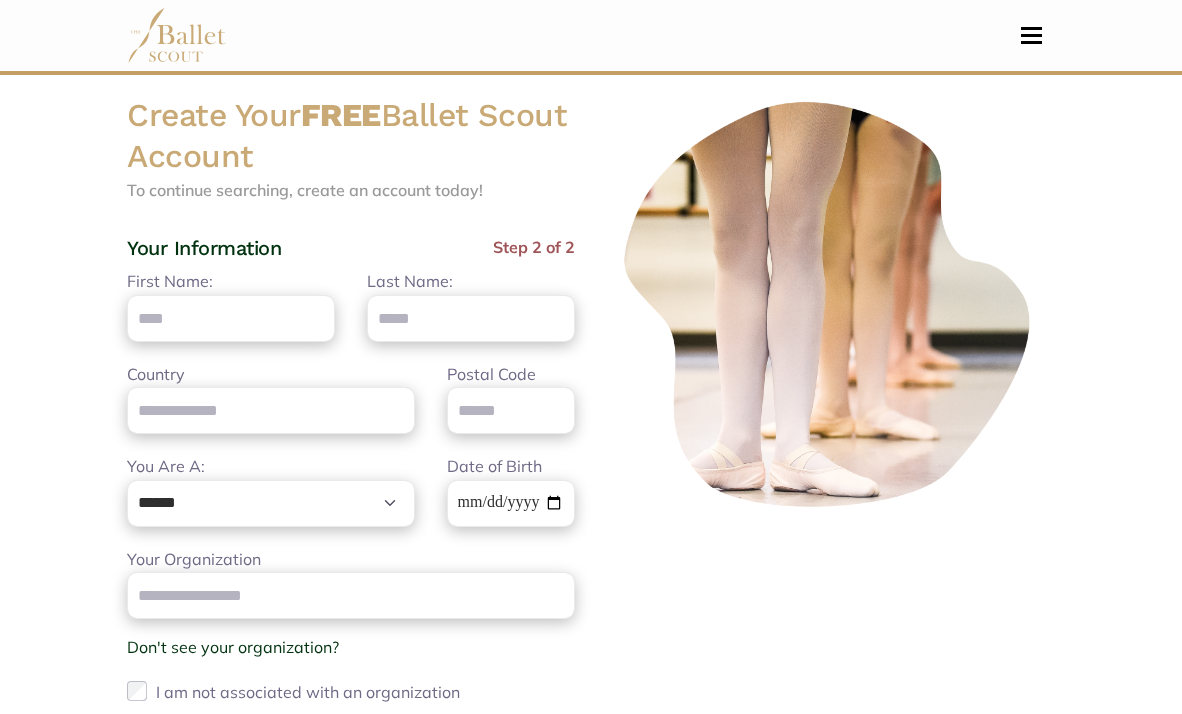 scroll, scrollTop: 0, scrollLeft: 0, axis: both 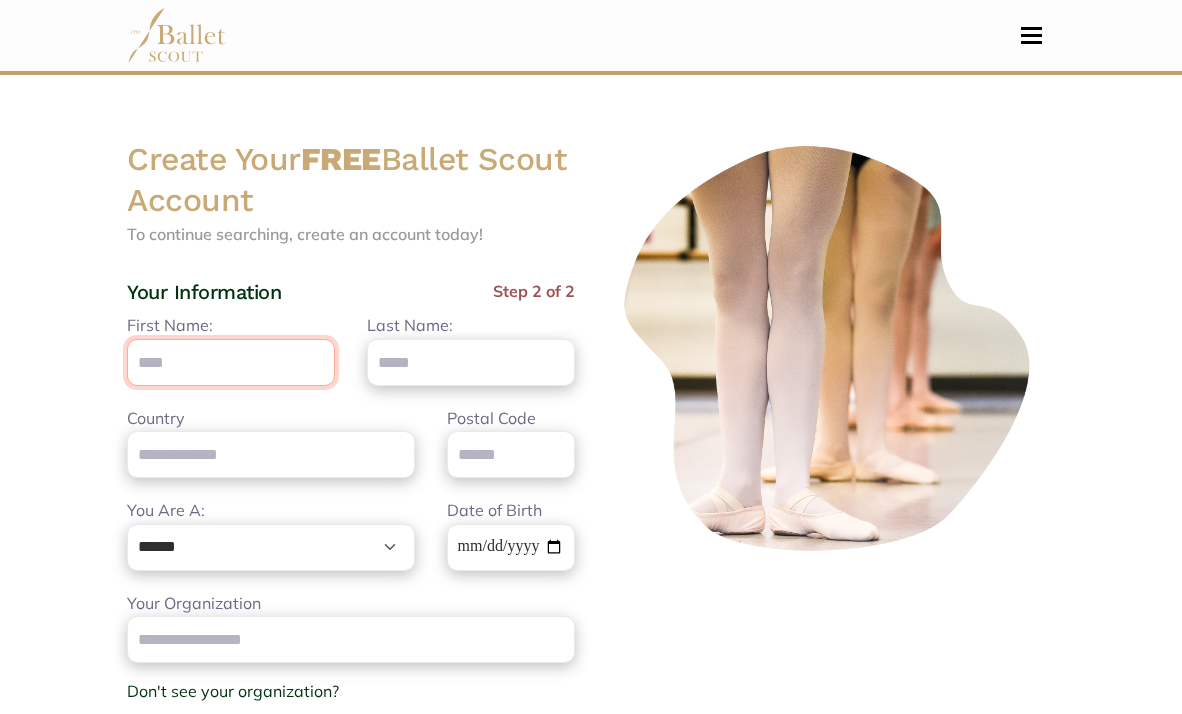 click on "First Name:" at bounding box center (231, 362) 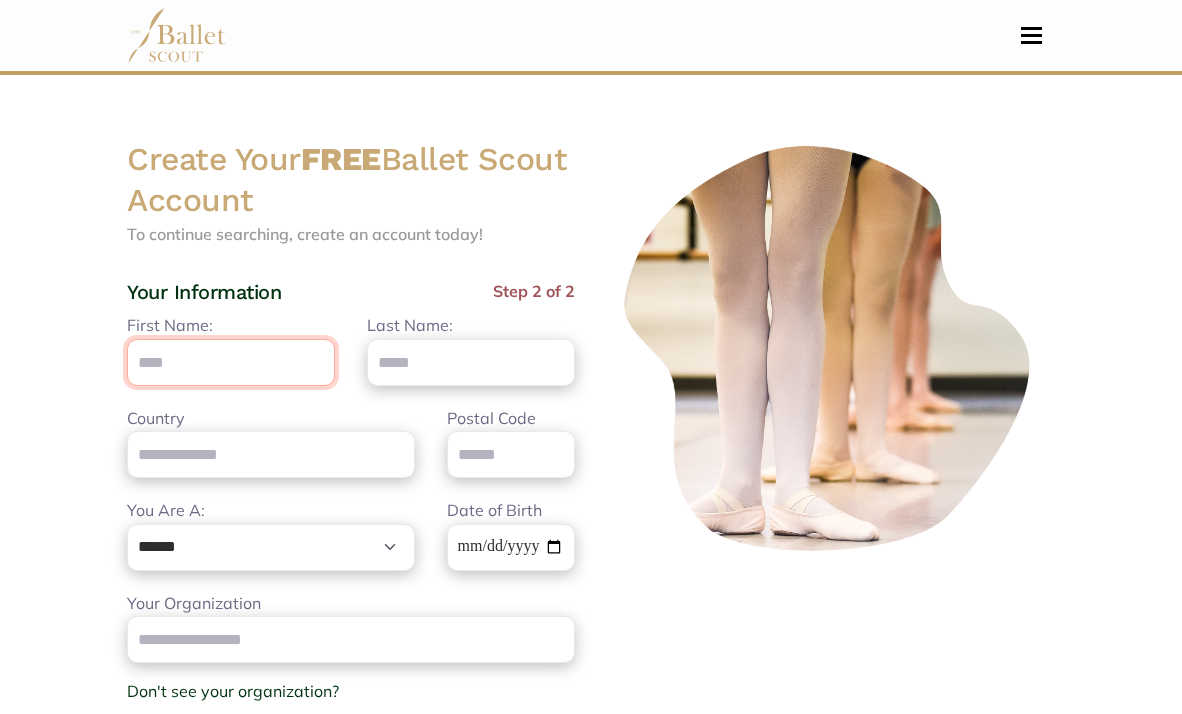 type on "********" 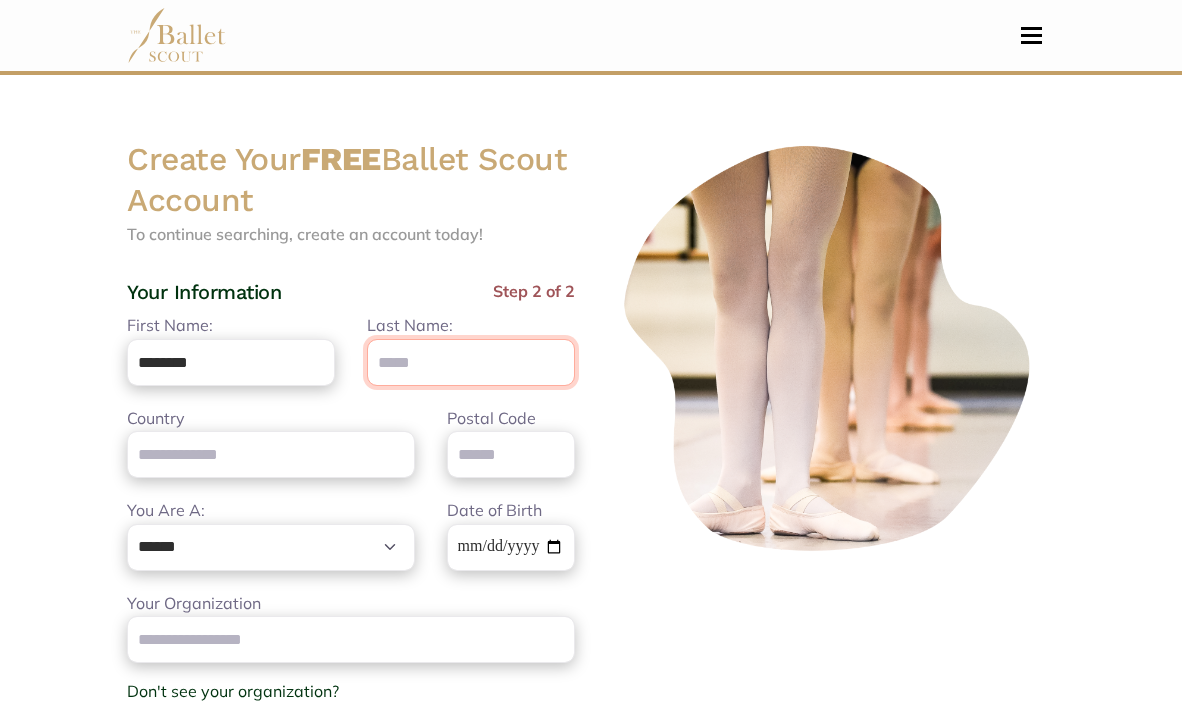 type on "*****" 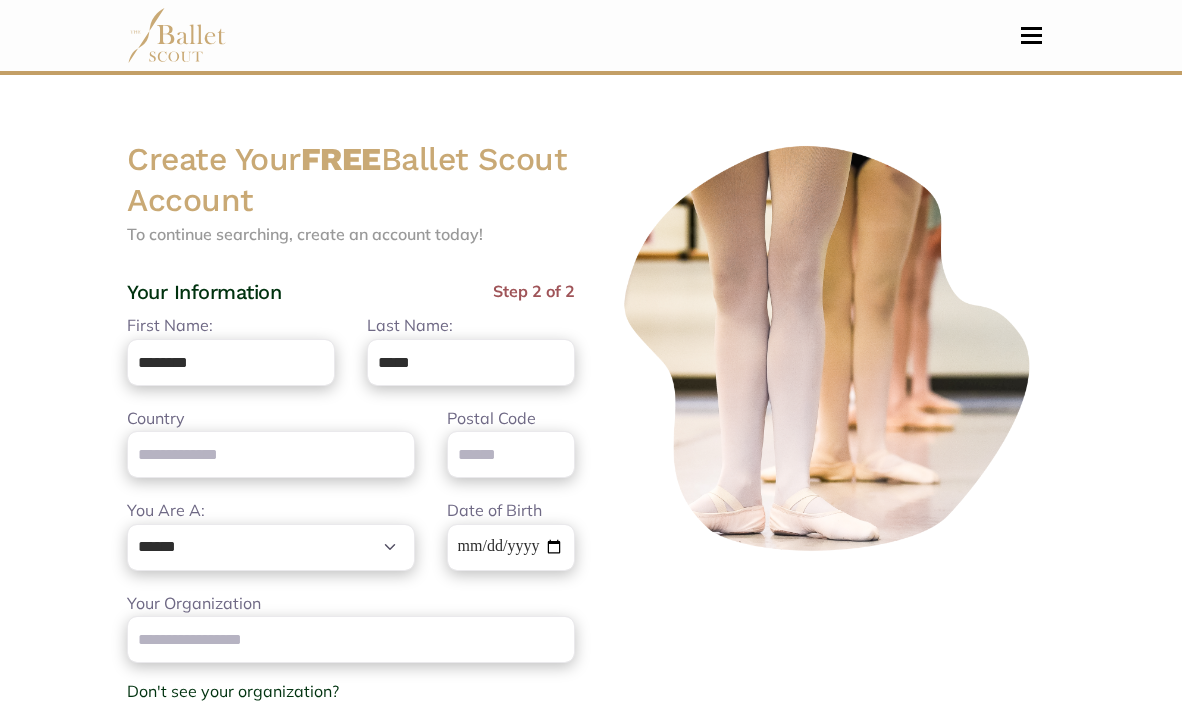 type on "*********" 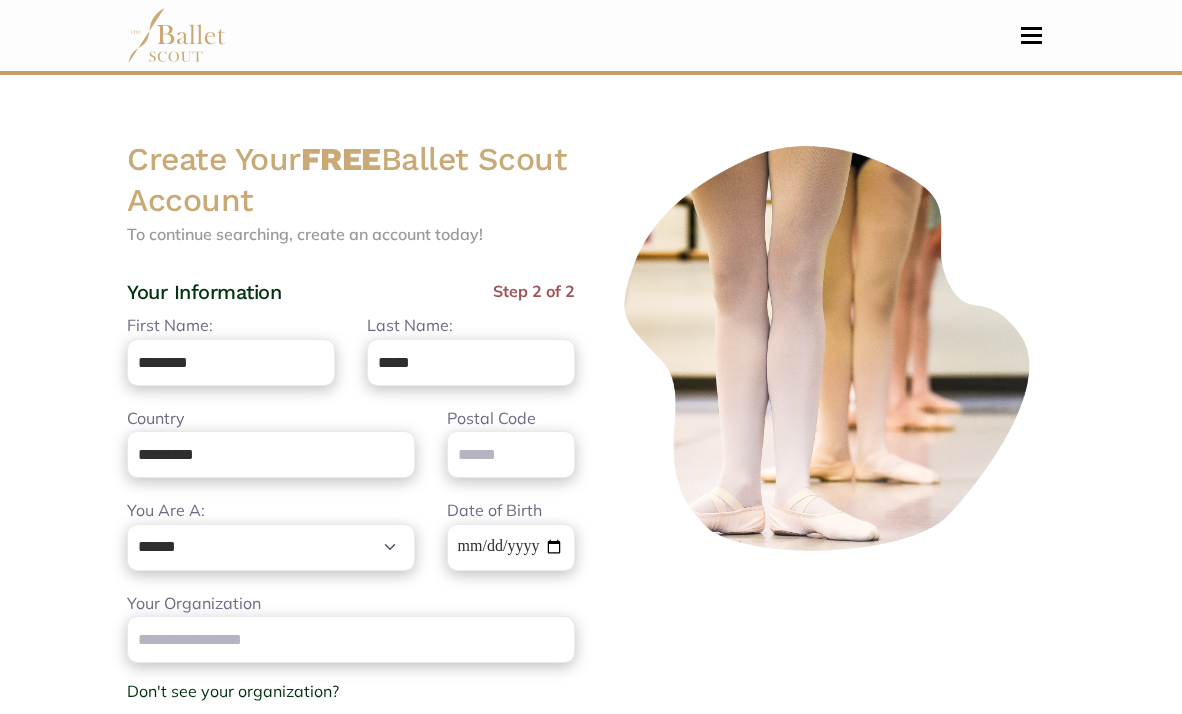 type on "****" 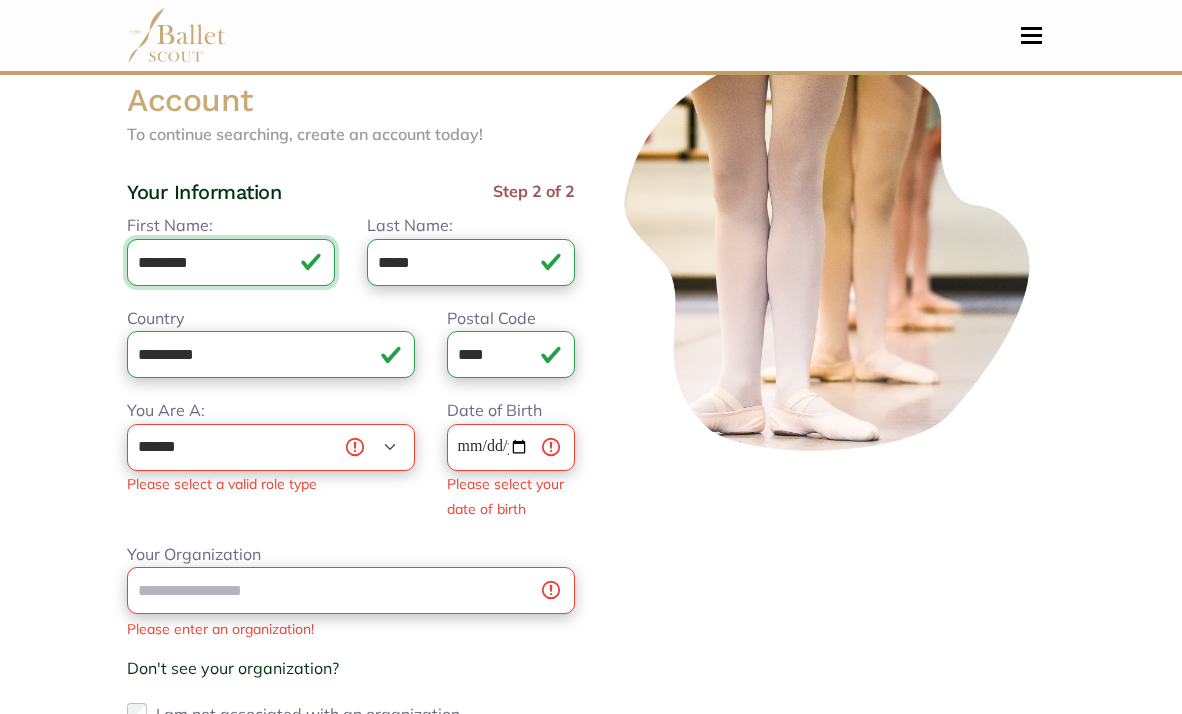 scroll, scrollTop: 105, scrollLeft: 0, axis: vertical 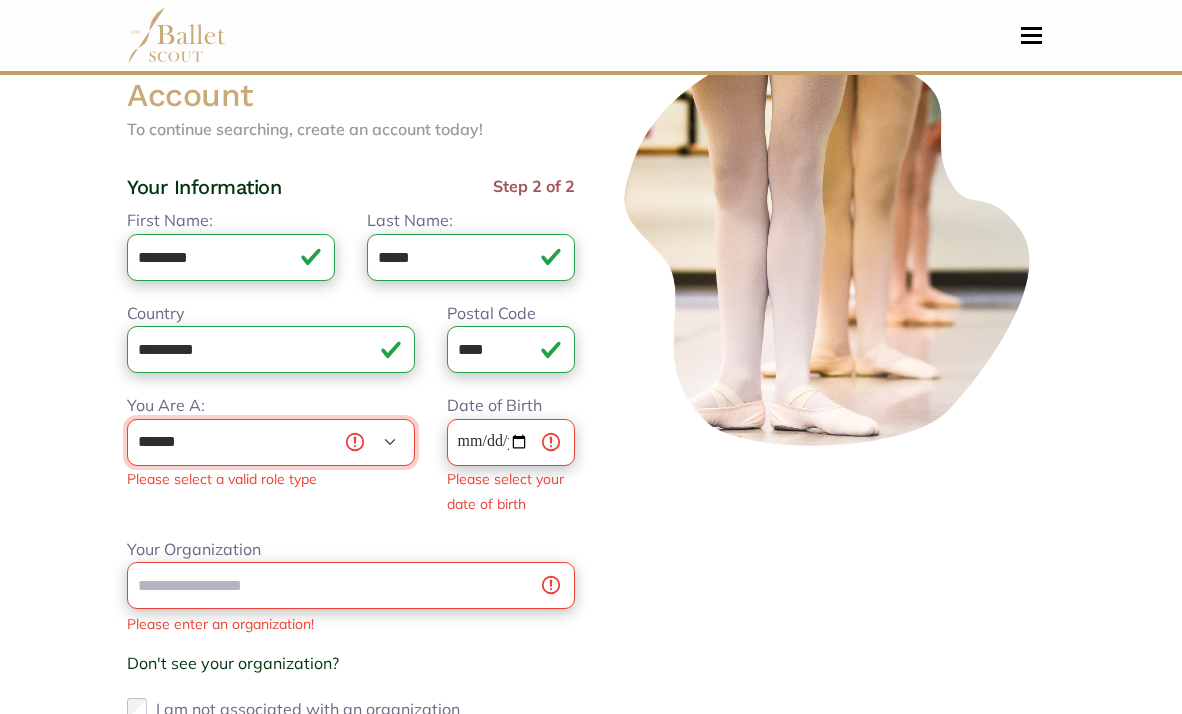 click on "**********" at bounding box center [271, 442] 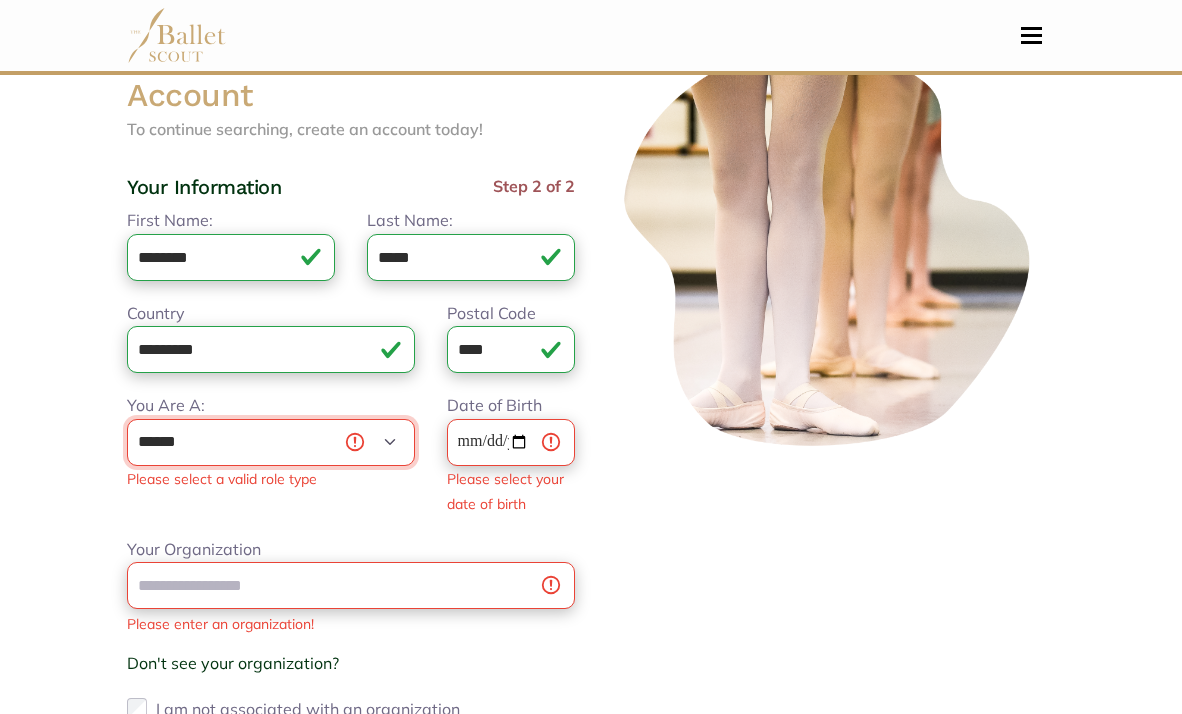 select on "***" 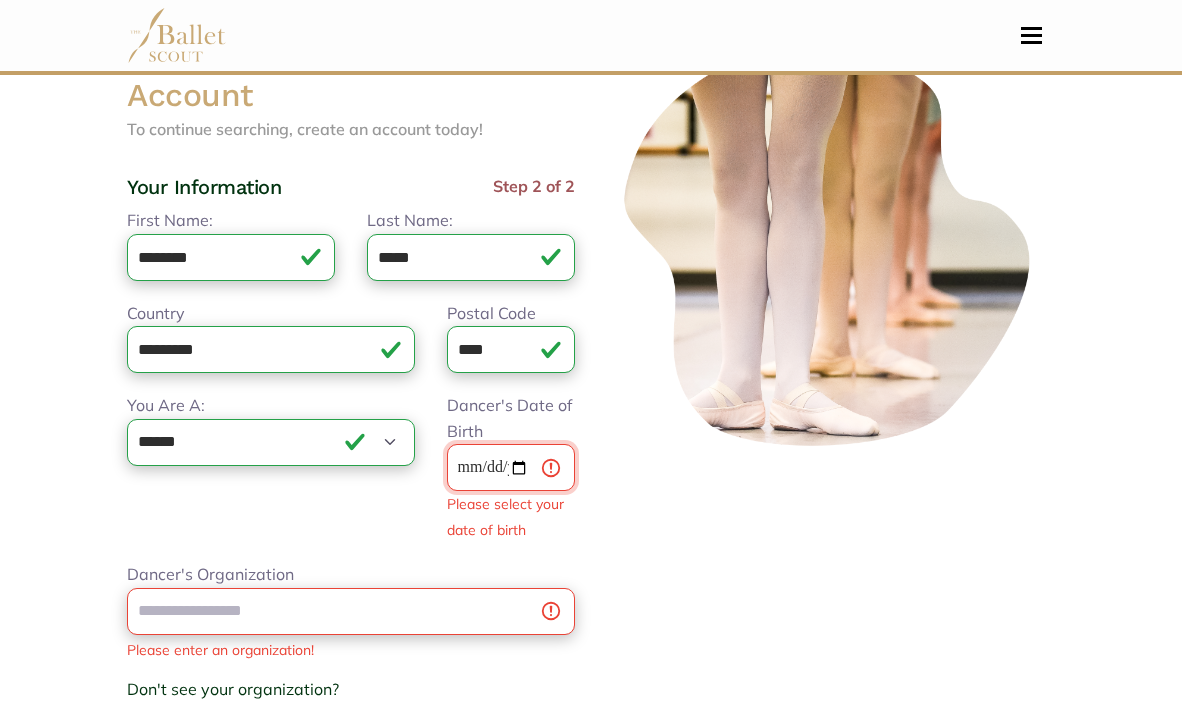 click on "Dancer's Date of Birth" at bounding box center [511, 467] 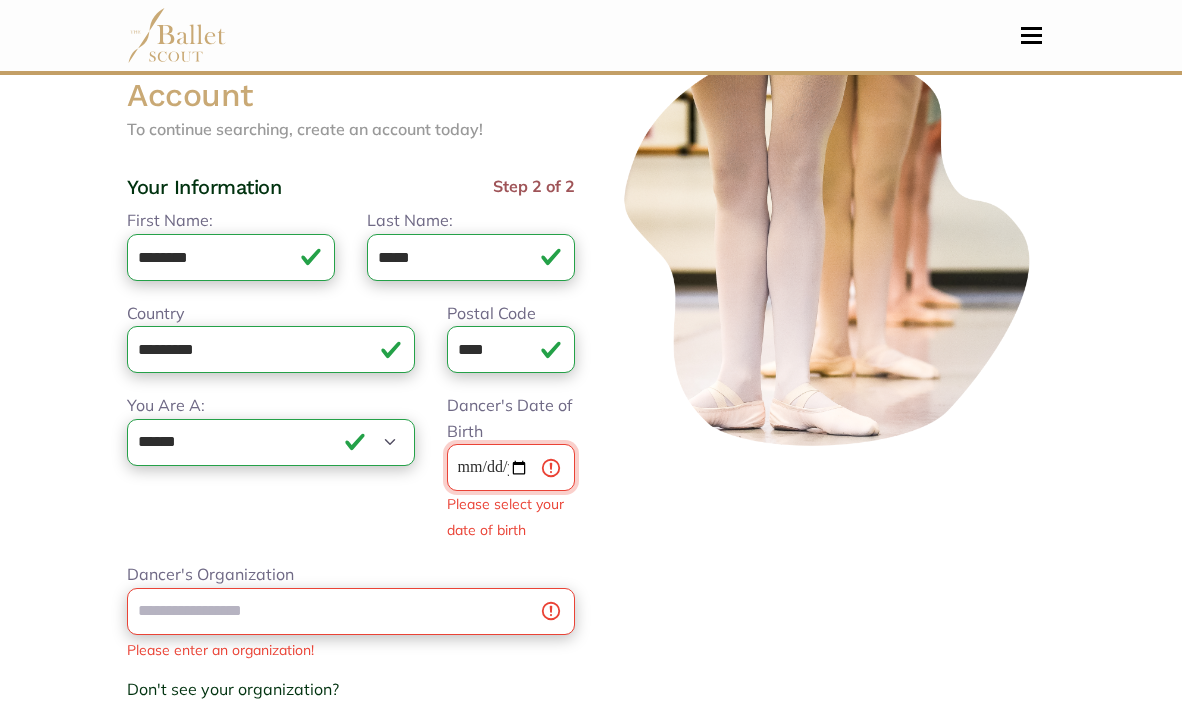 type on "**********" 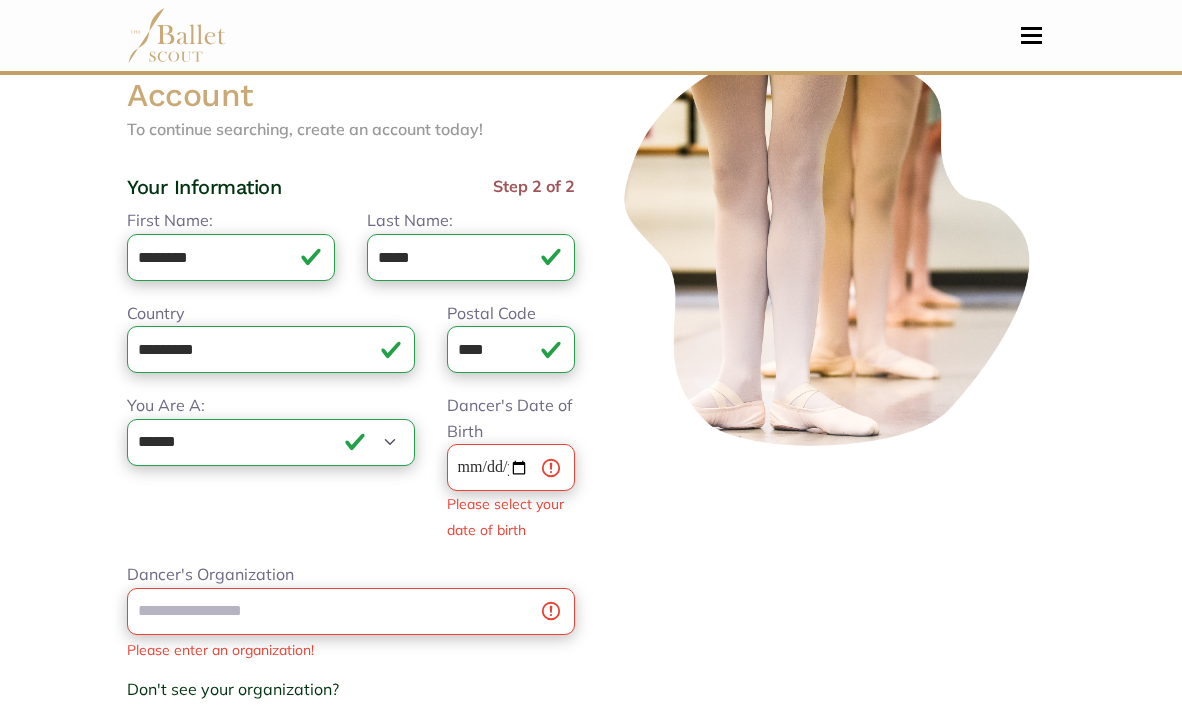 click at bounding box center [831, 456] 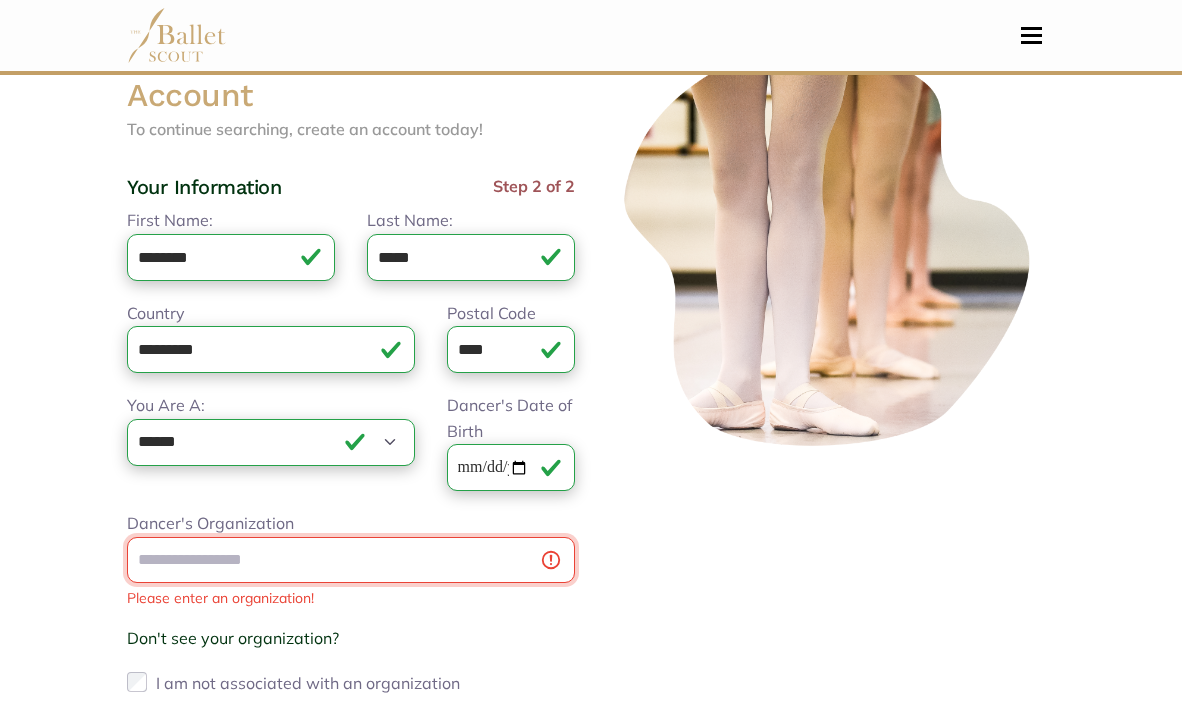 click on "Dancer's Organization" at bounding box center [351, 560] 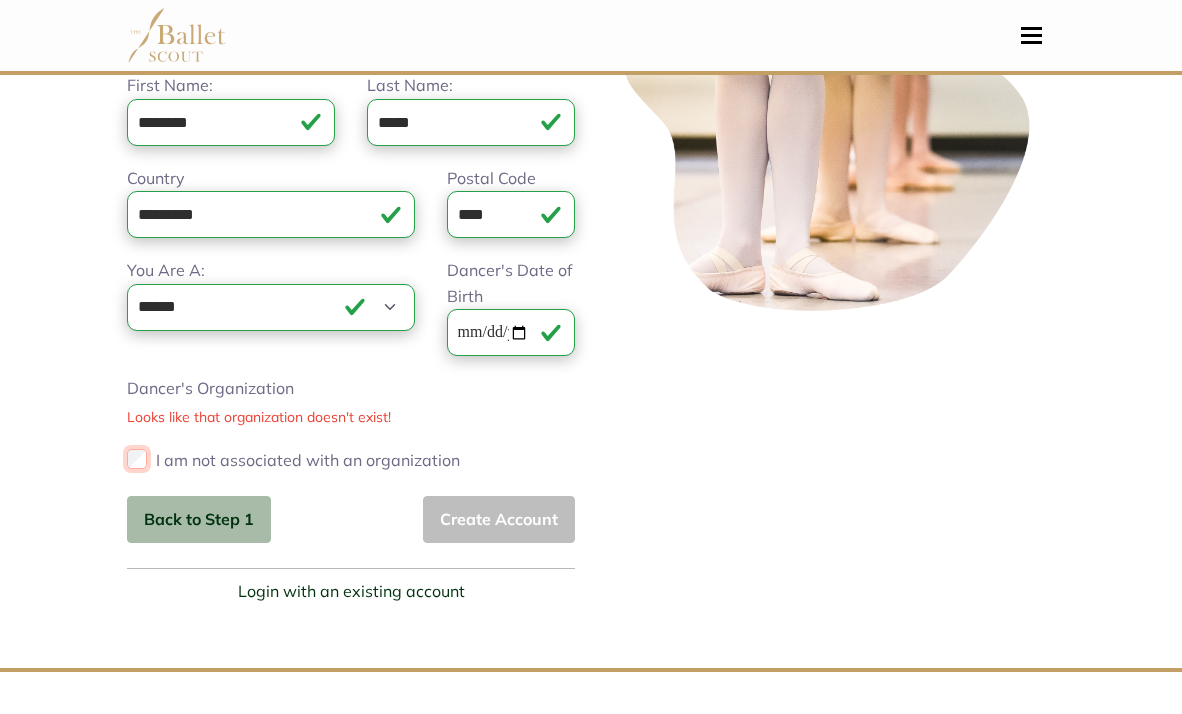 scroll, scrollTop: 255, scrollLeft: 0, axis: vertical 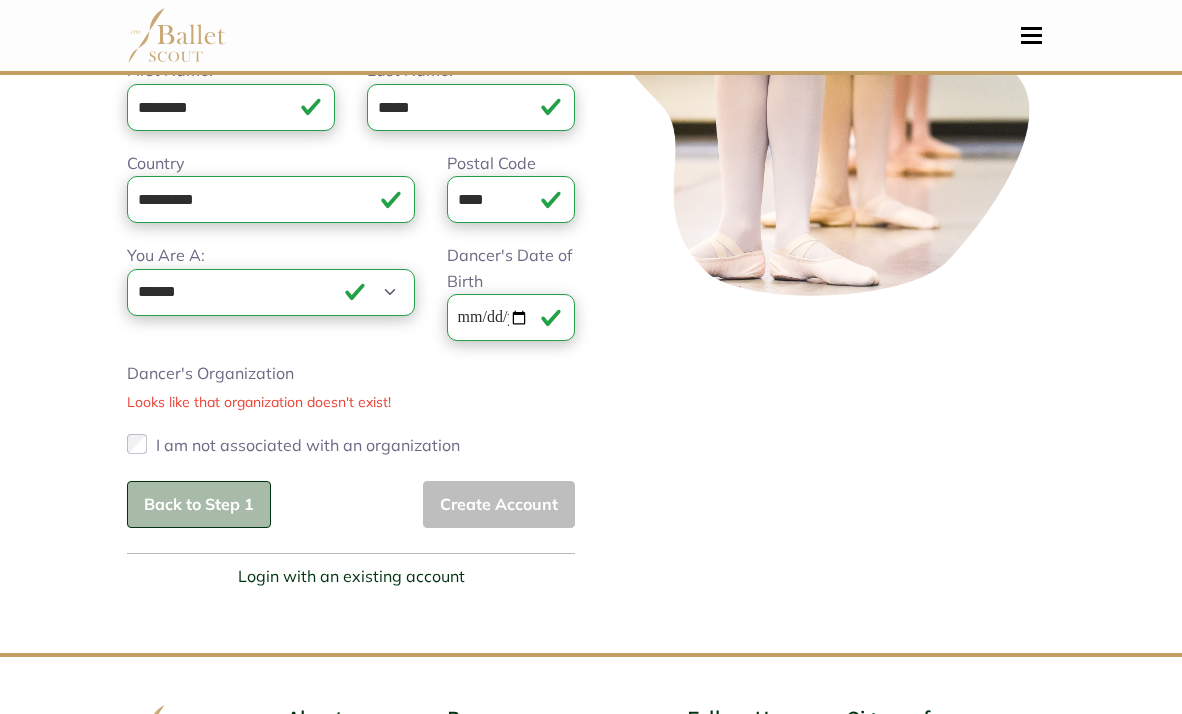 click on "Back to Step 1" at bounding box center [199, 504] 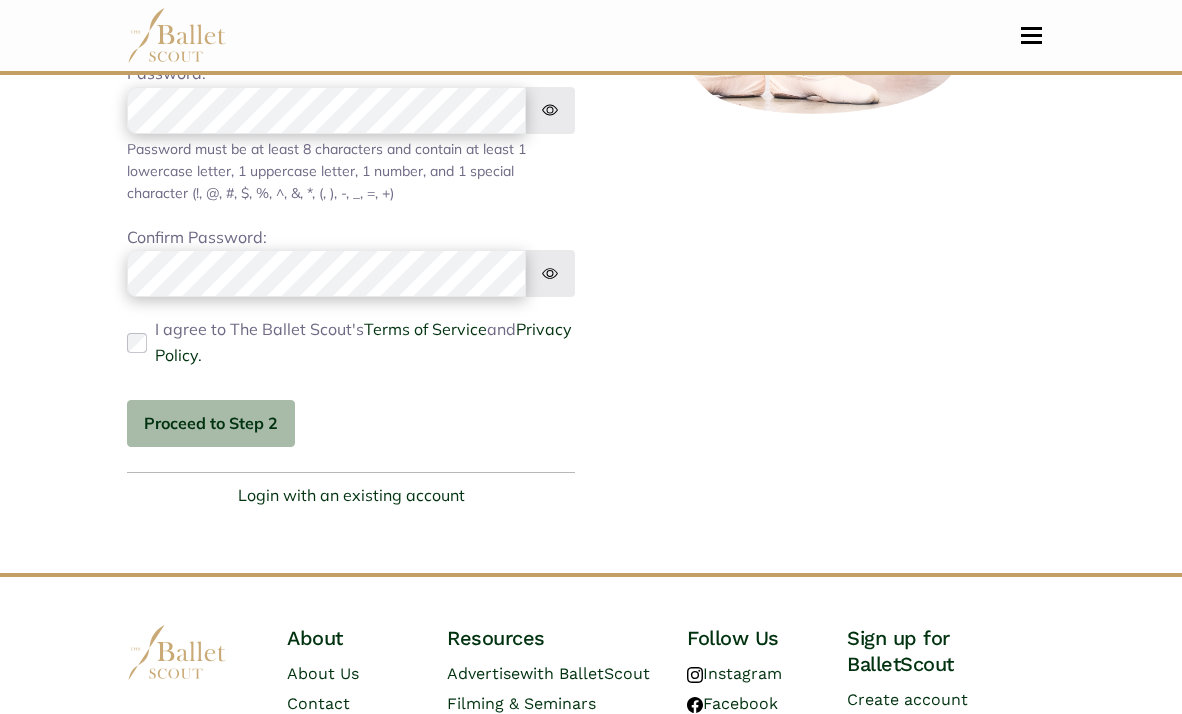 scroll, scrollTop: 443, scrollLeft: 0, axis: vertical 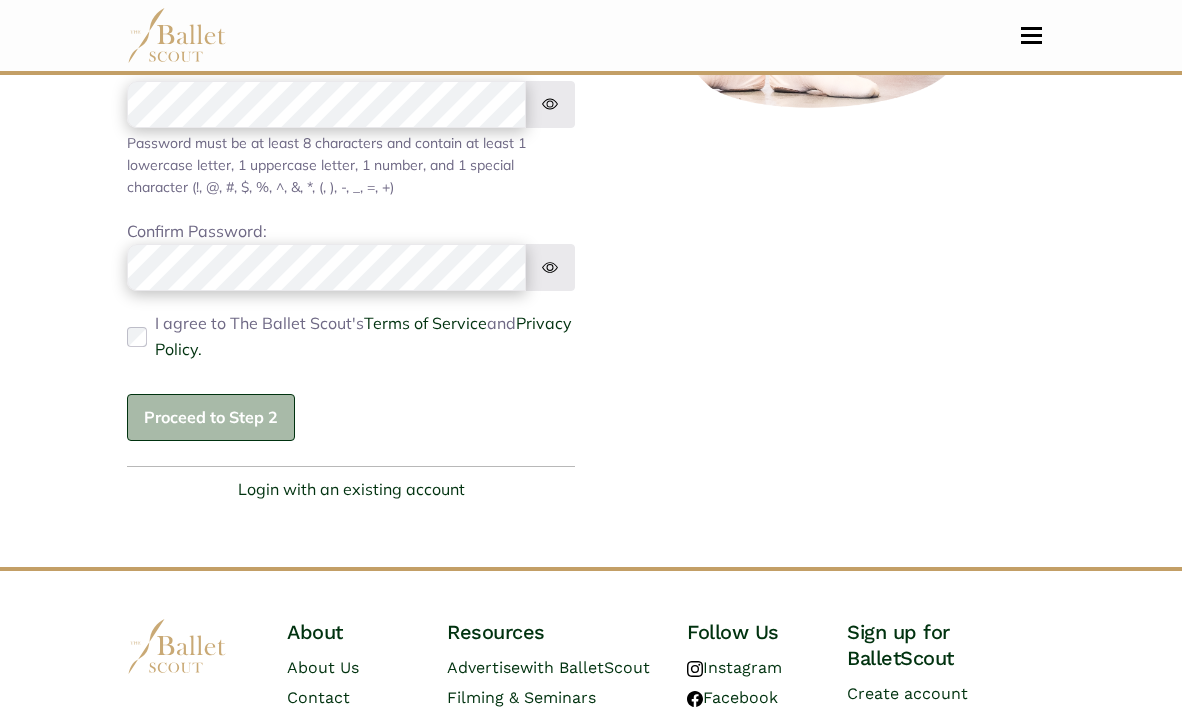 click on "Proceed to Step 2" at bounding box center (211, 417) 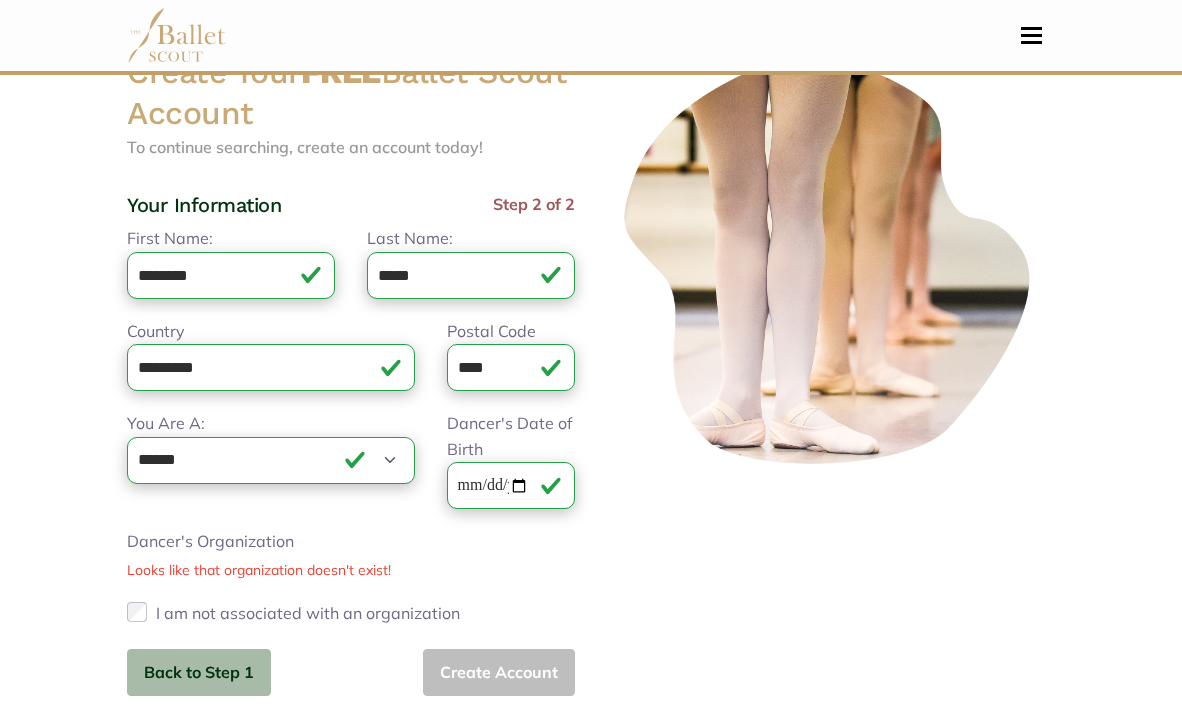 scroll, scrollTop: 84, scrollLeft: 0, axis: vertical 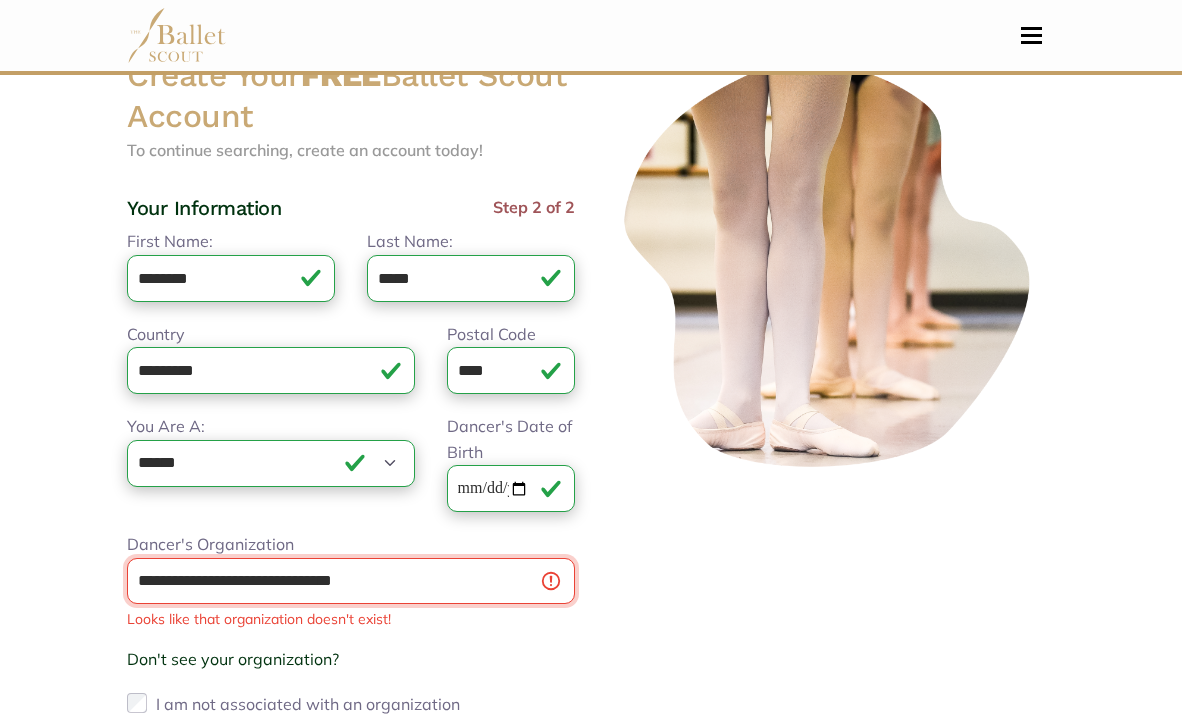 click on "**********" at bounding box center (351, 581) 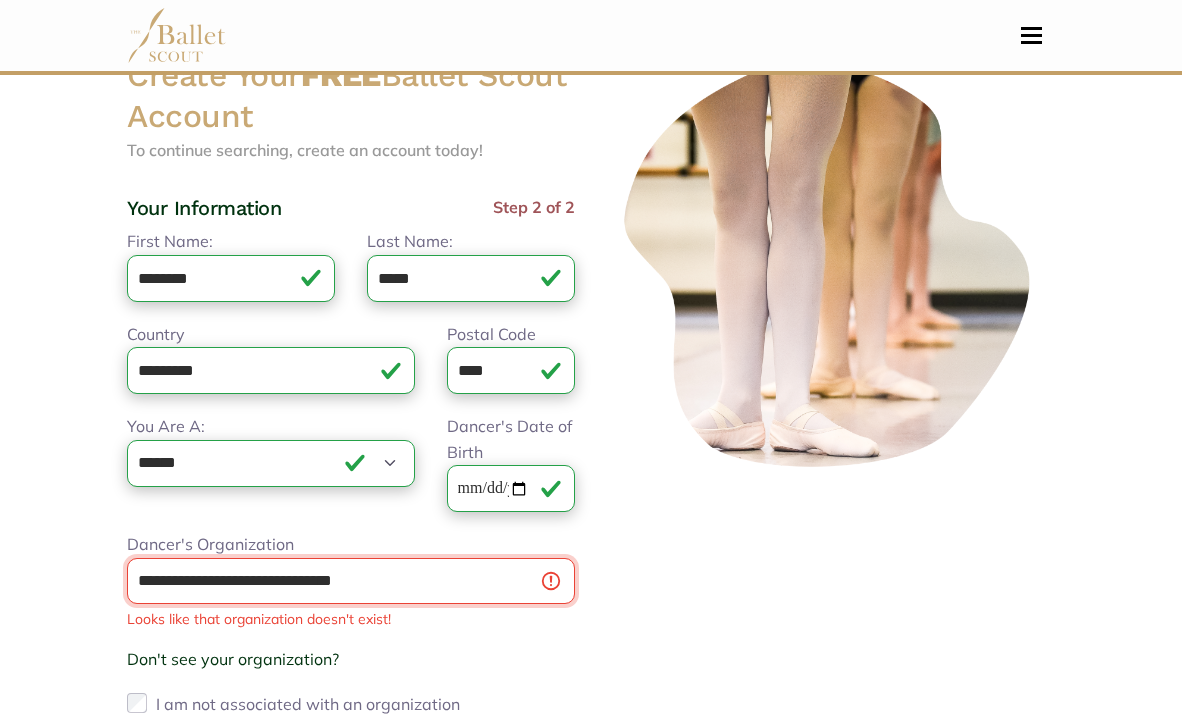 drag, startPoint x: 425, startPoint y: 579, endPoint x: 105, endPoint y: 579, distance: 320 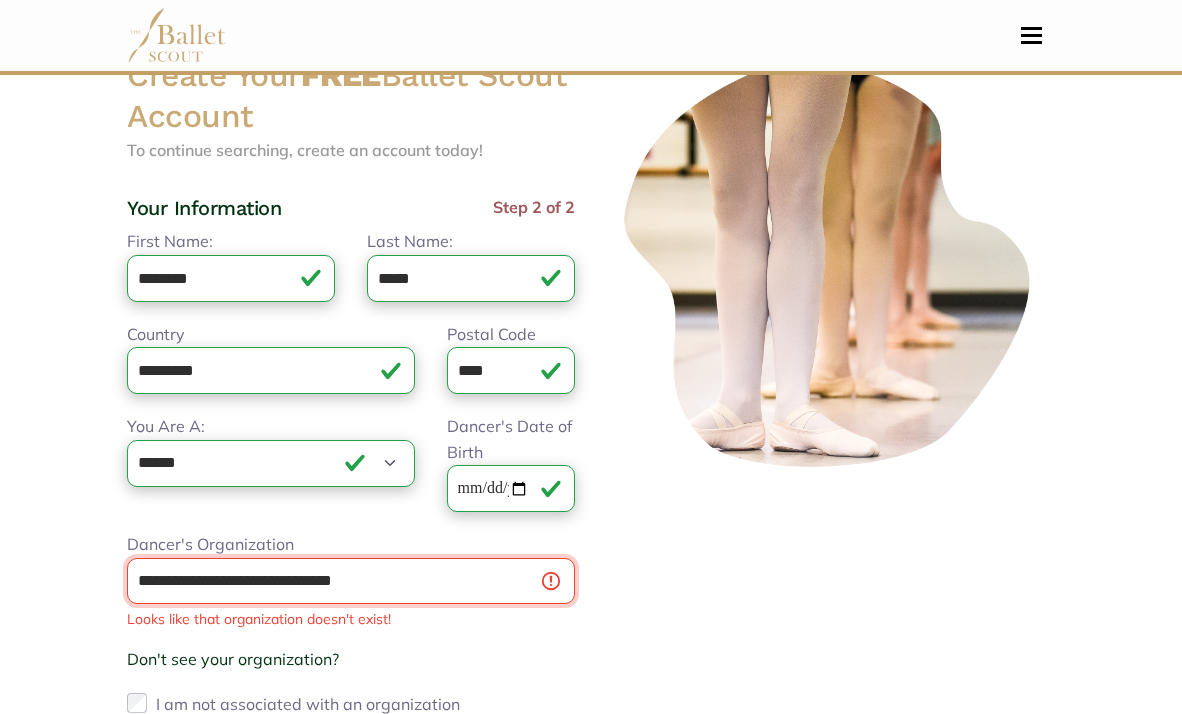 click on "Premium Feature
Make this audition season count. Upgrade to premium for access to tools and resources that will help you stay ahead of the game.
About Premium
Cancel
Loading...
Please Wait
Organizations Programs Jobs" at bounding box center (591, 574) 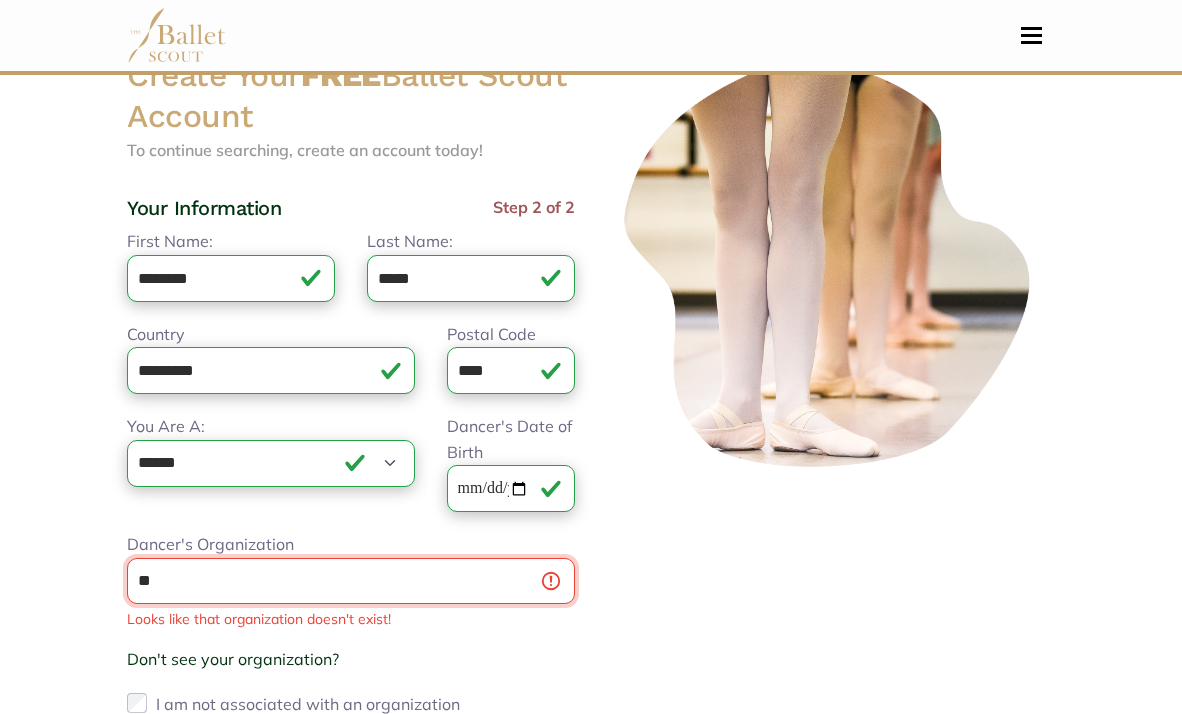 type on "*" 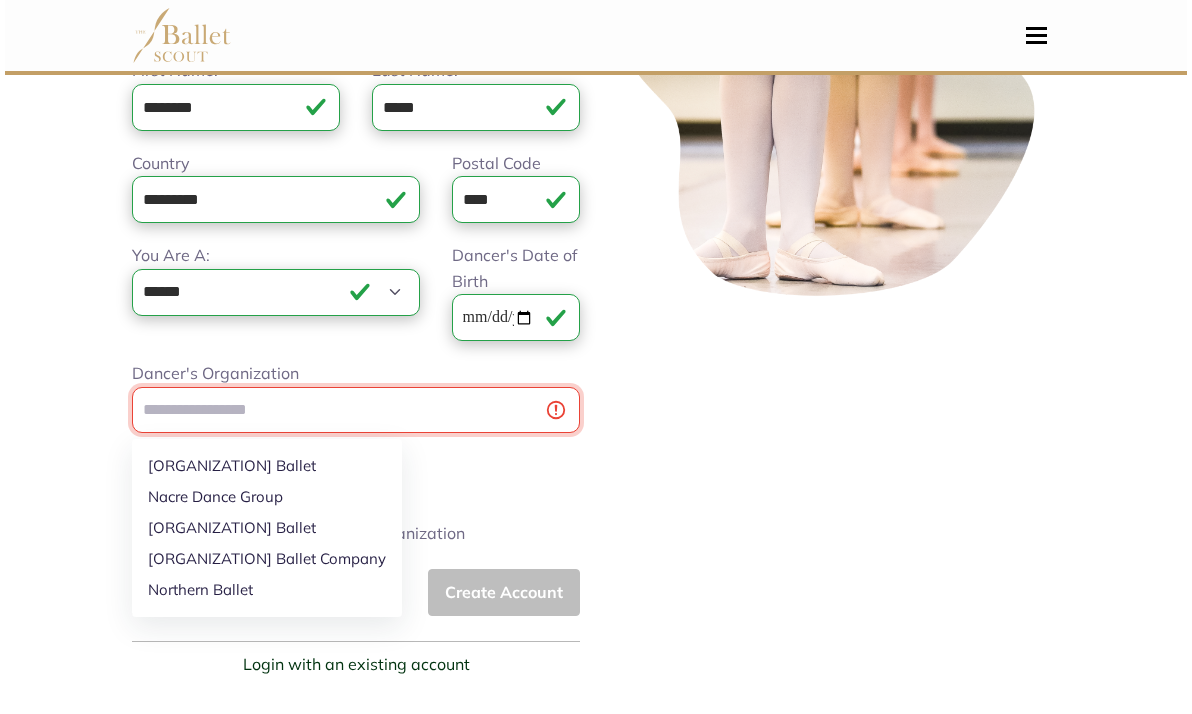 scroll, scrollTop: 265, scrollLeft: 0, axis: vertical 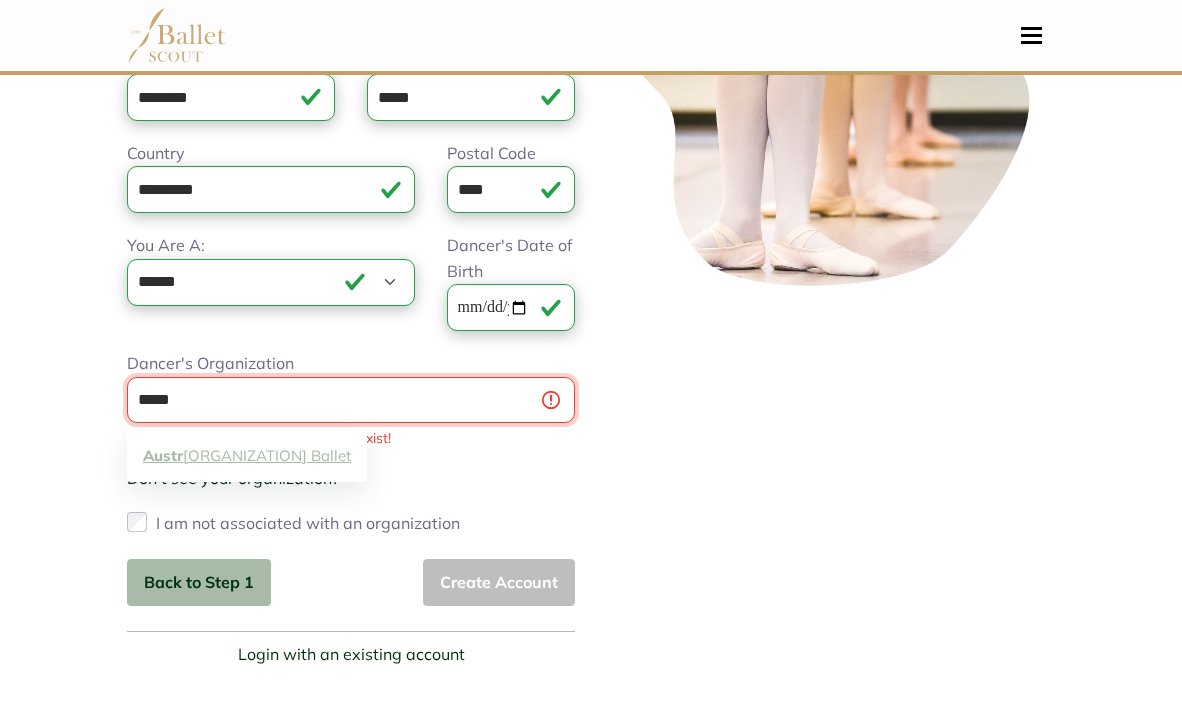 click on "Austr alian Ballet" at bounding box center (247, 455) 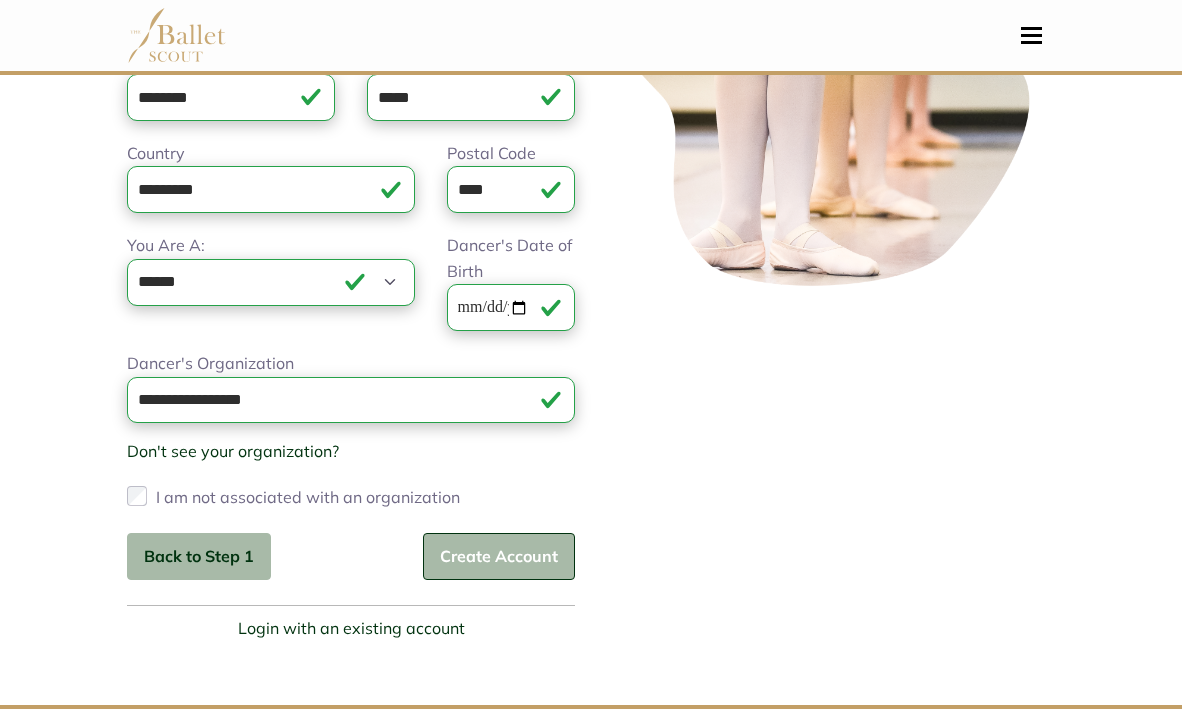 click on "Create Account" at bounding box center (499, 556) 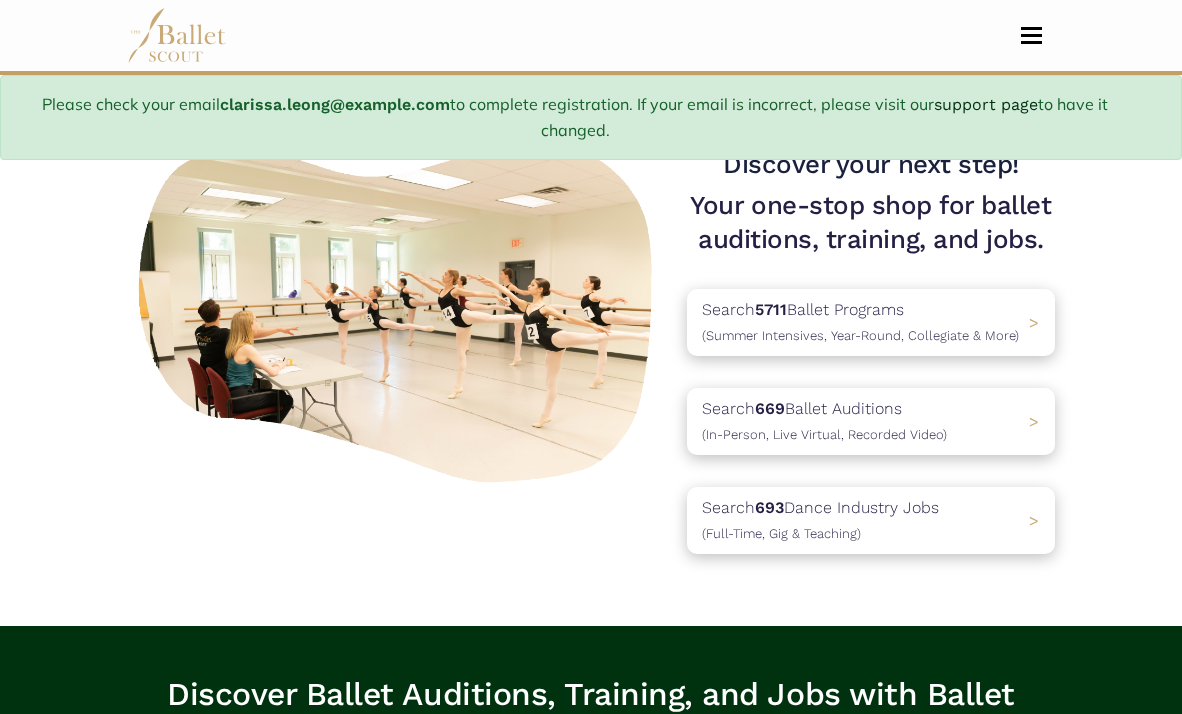 scroll, scrollTop: 174, scrollLeft: 0, axis: vertical 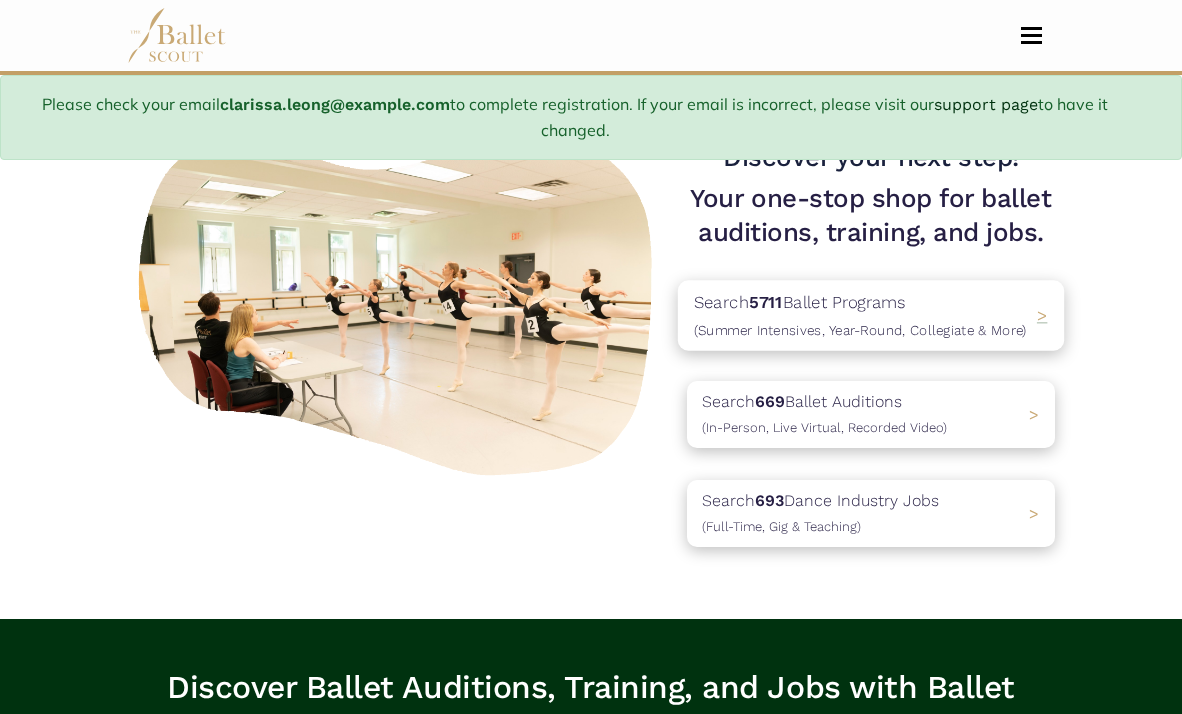 click on "Search  5711   Ballet Programs (Summer Intensives, Year-Round, Collegiate & More)" at bounding box center [860, 315] 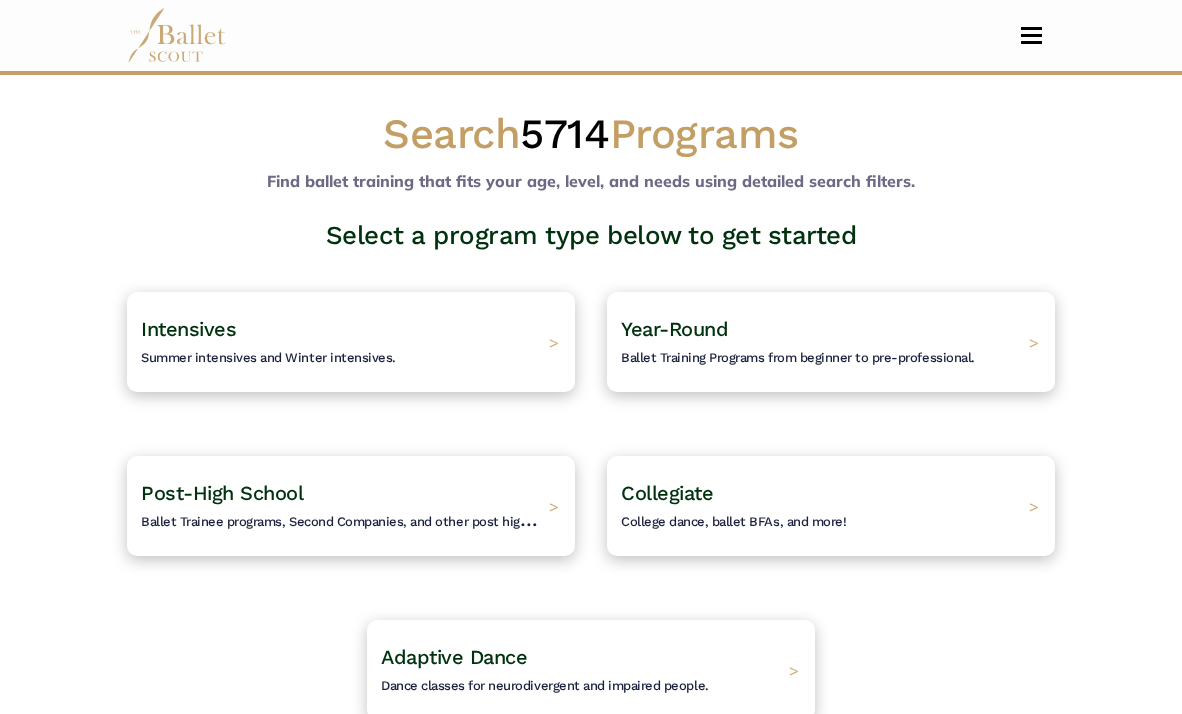 scroll, scrollTop: 0, scrollLeft: 0, axis: both 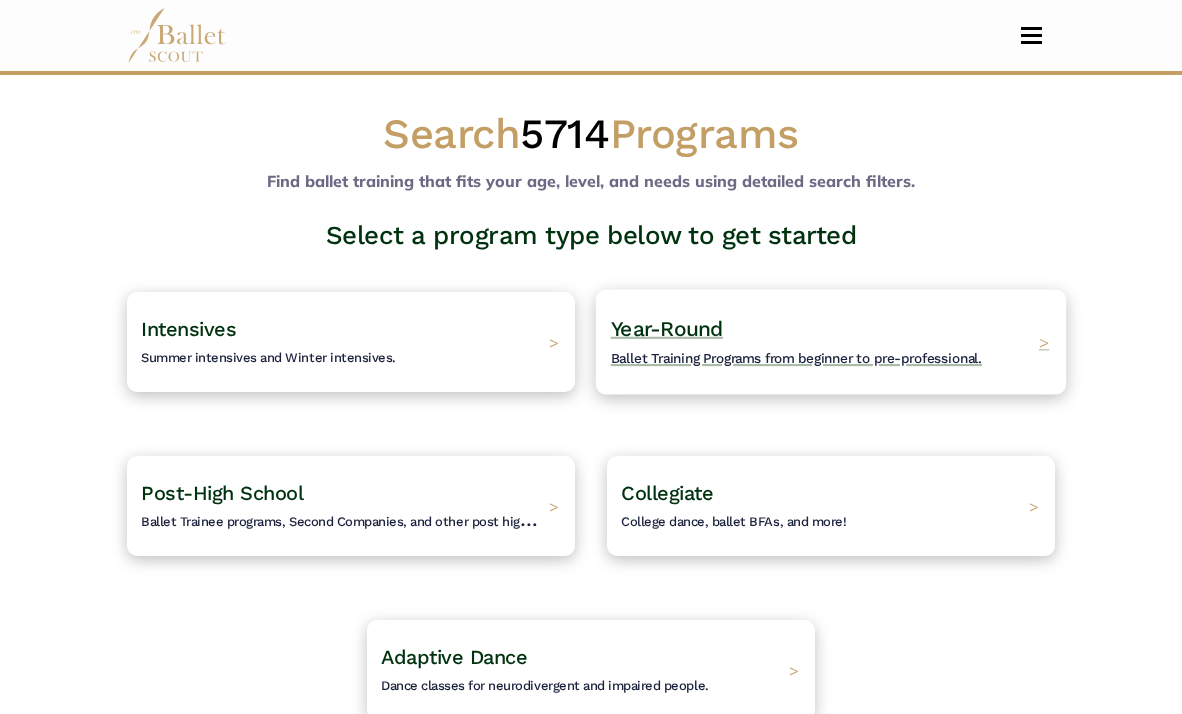 click on "Year-Round" at bounding box center (667, 328) 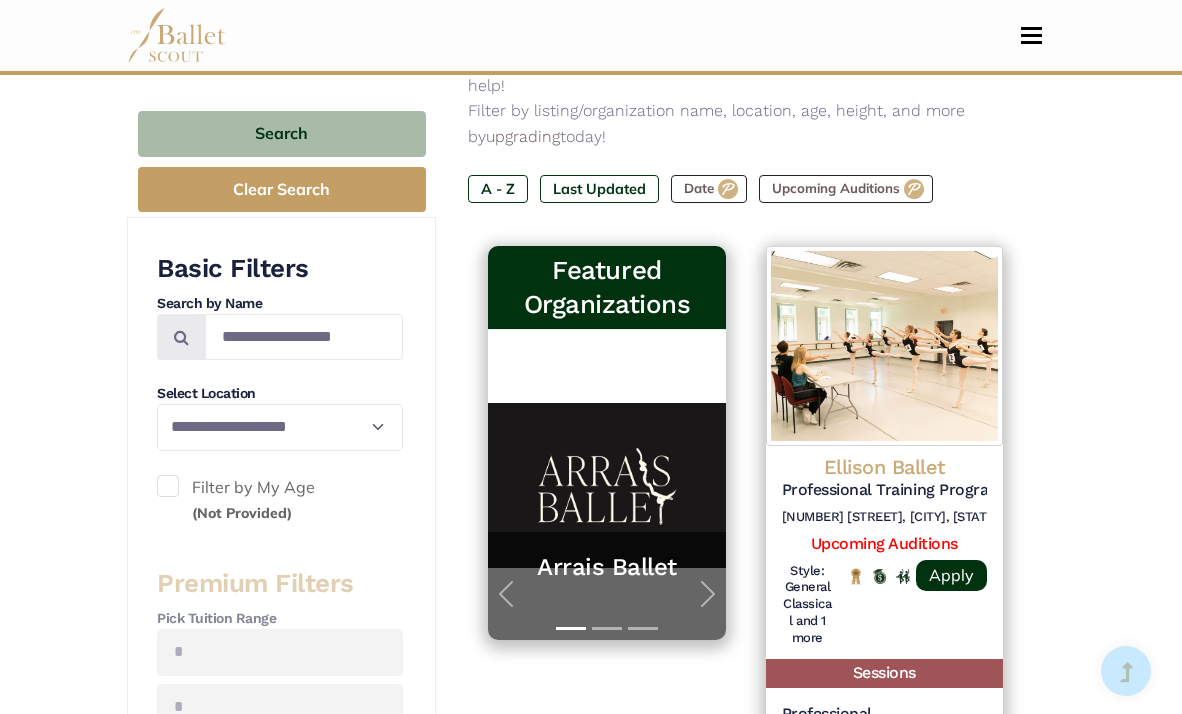scroll, scrollTop: 287, scrollLeft: 0, axis: vertical 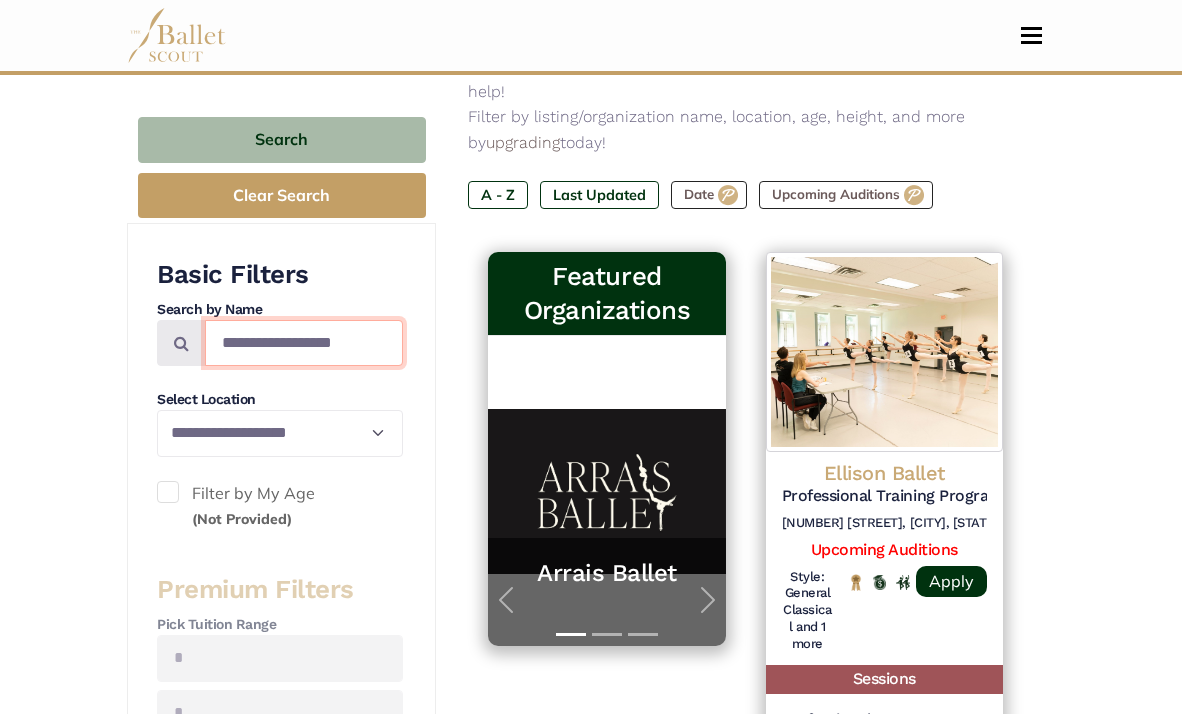 click at bounding box center [304, 343] 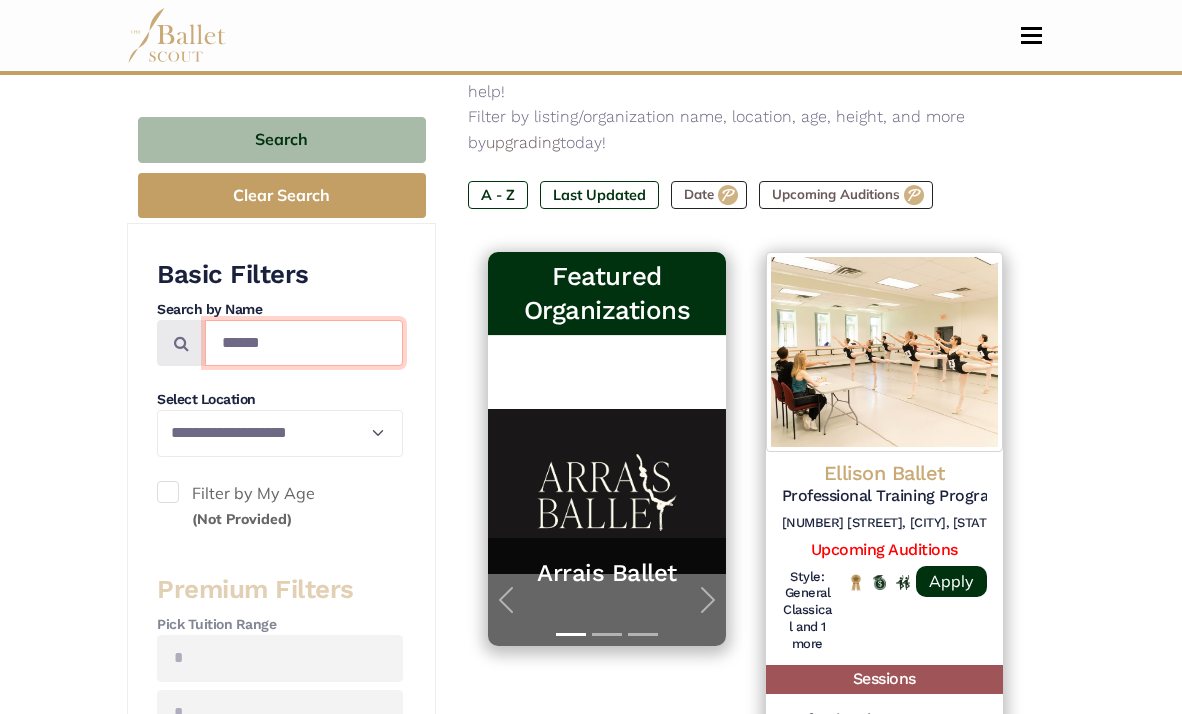 type on "******" 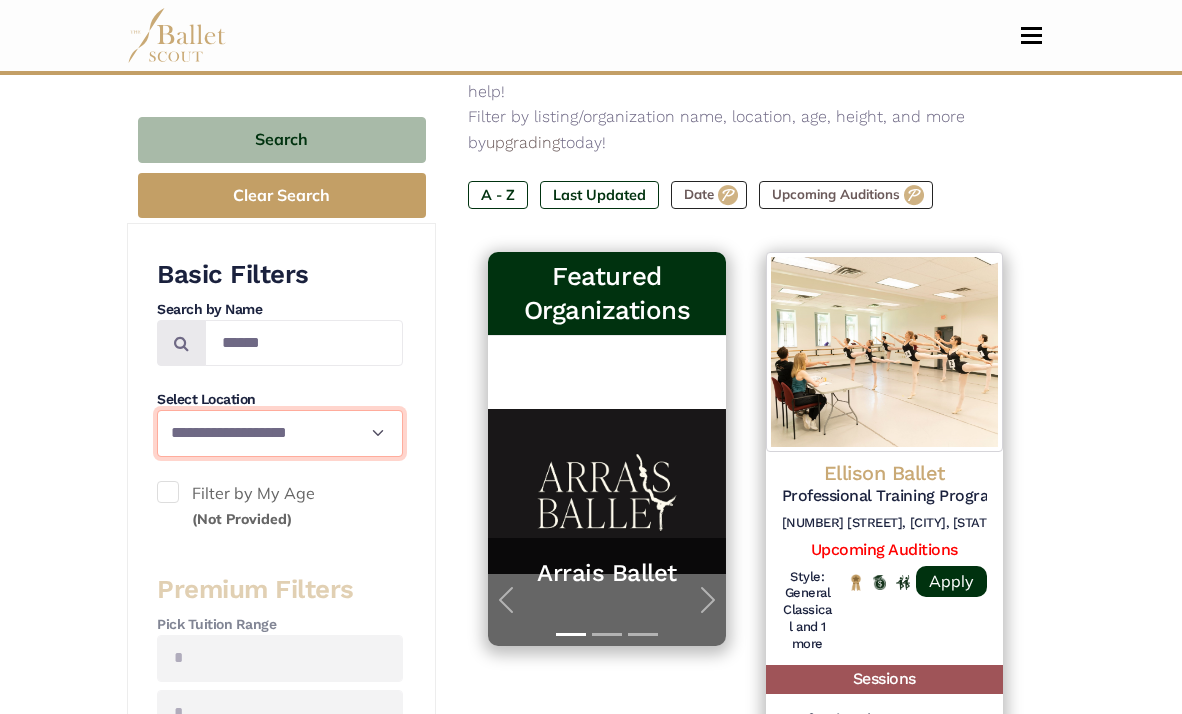 click on "**********" at bounding box center [280, 433] 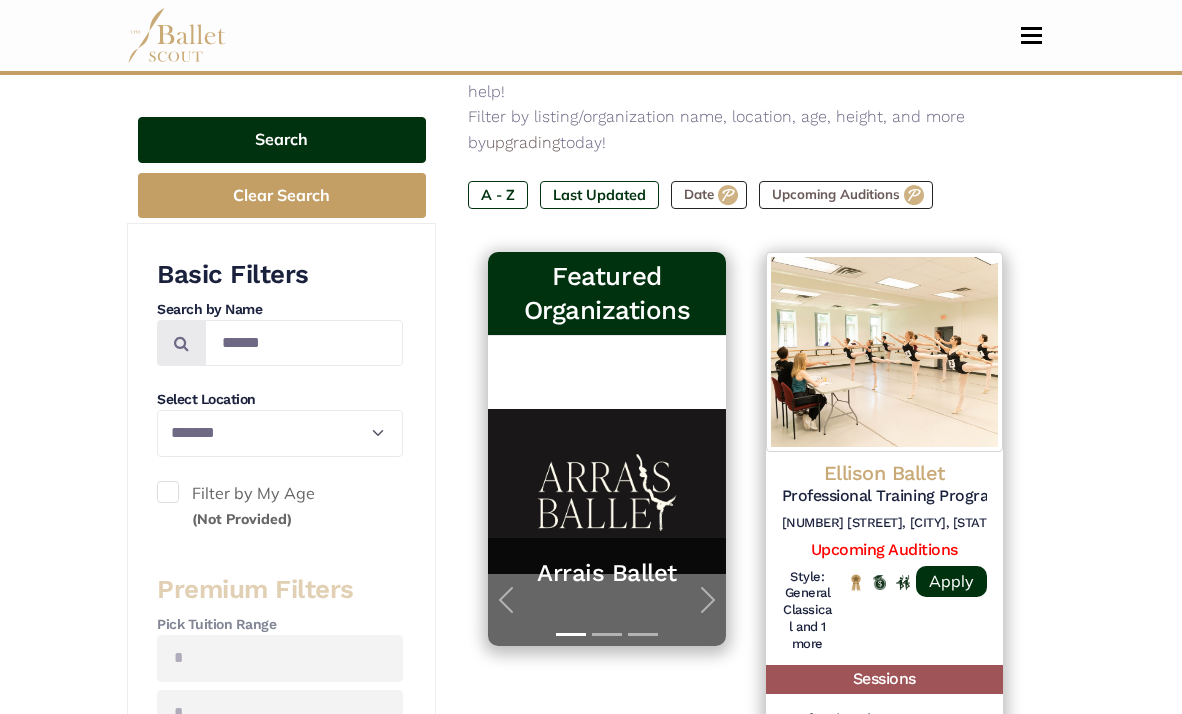 click on "Search" at bounding box center (282, 140) 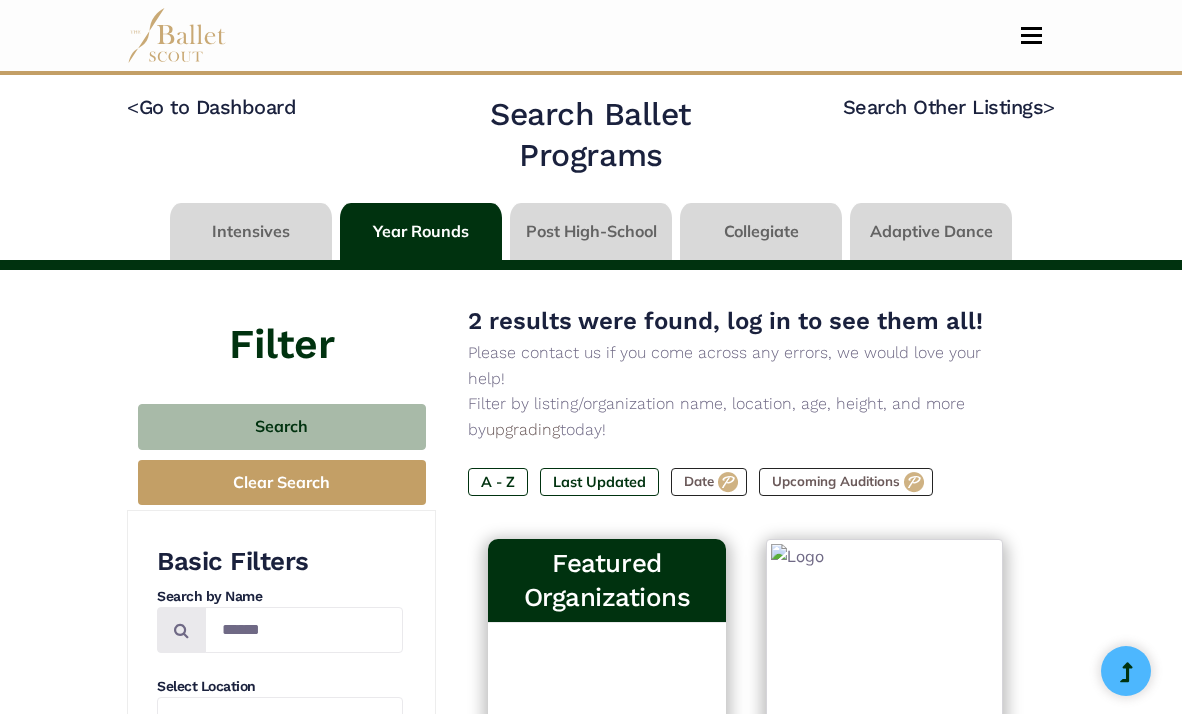 select on "**" 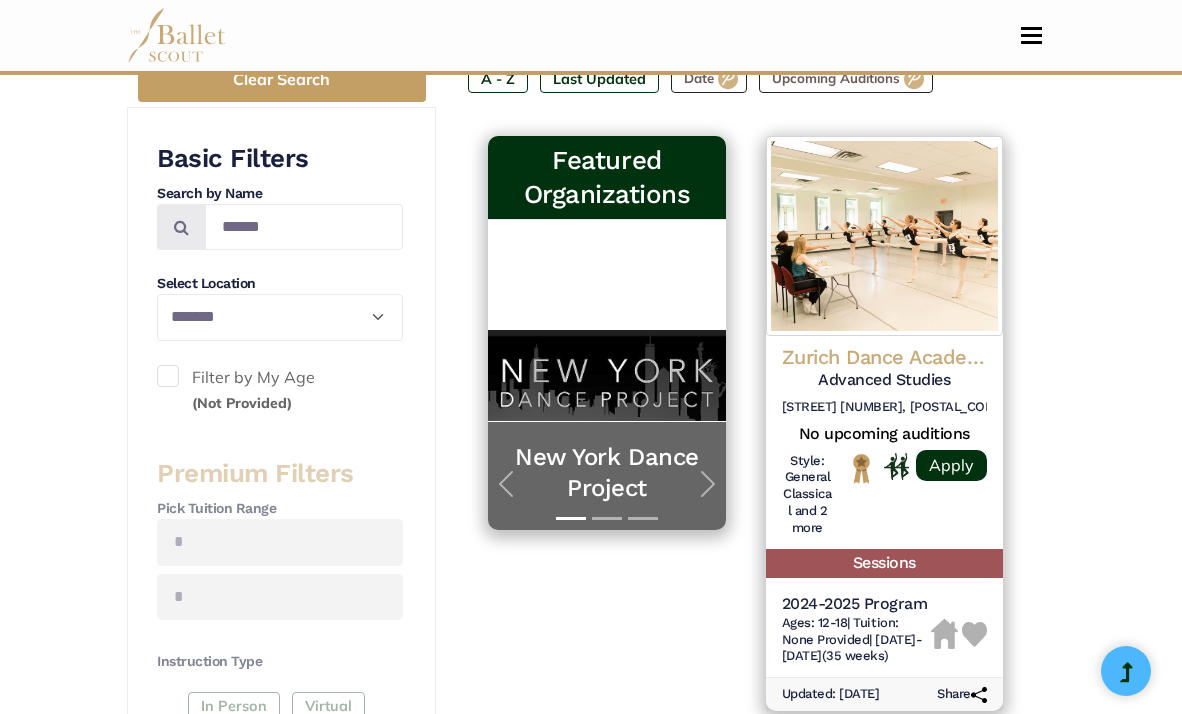 scroll, scrollTop: 399, scrollLeft: 0, axis: vertical 